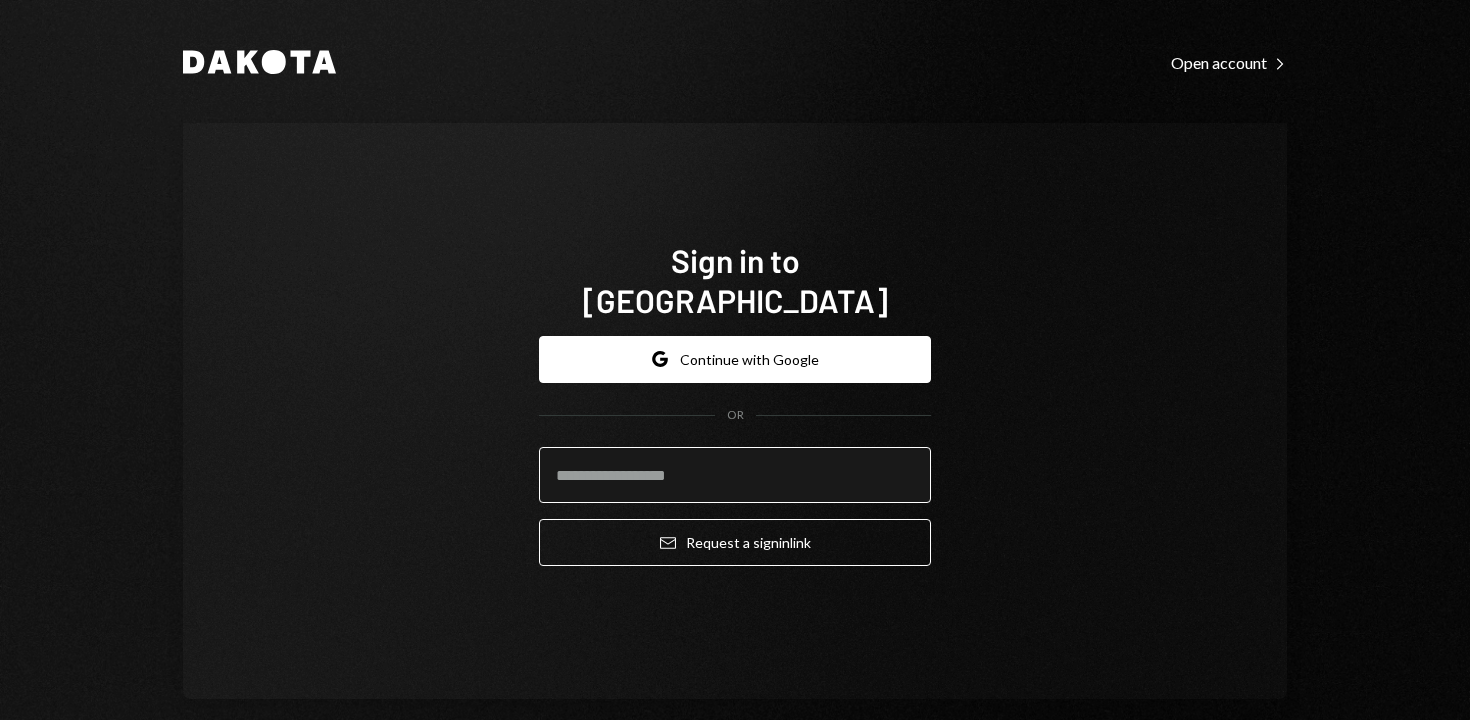 scroll, scrollTop: 0, scrollLeft: 0, axis: both 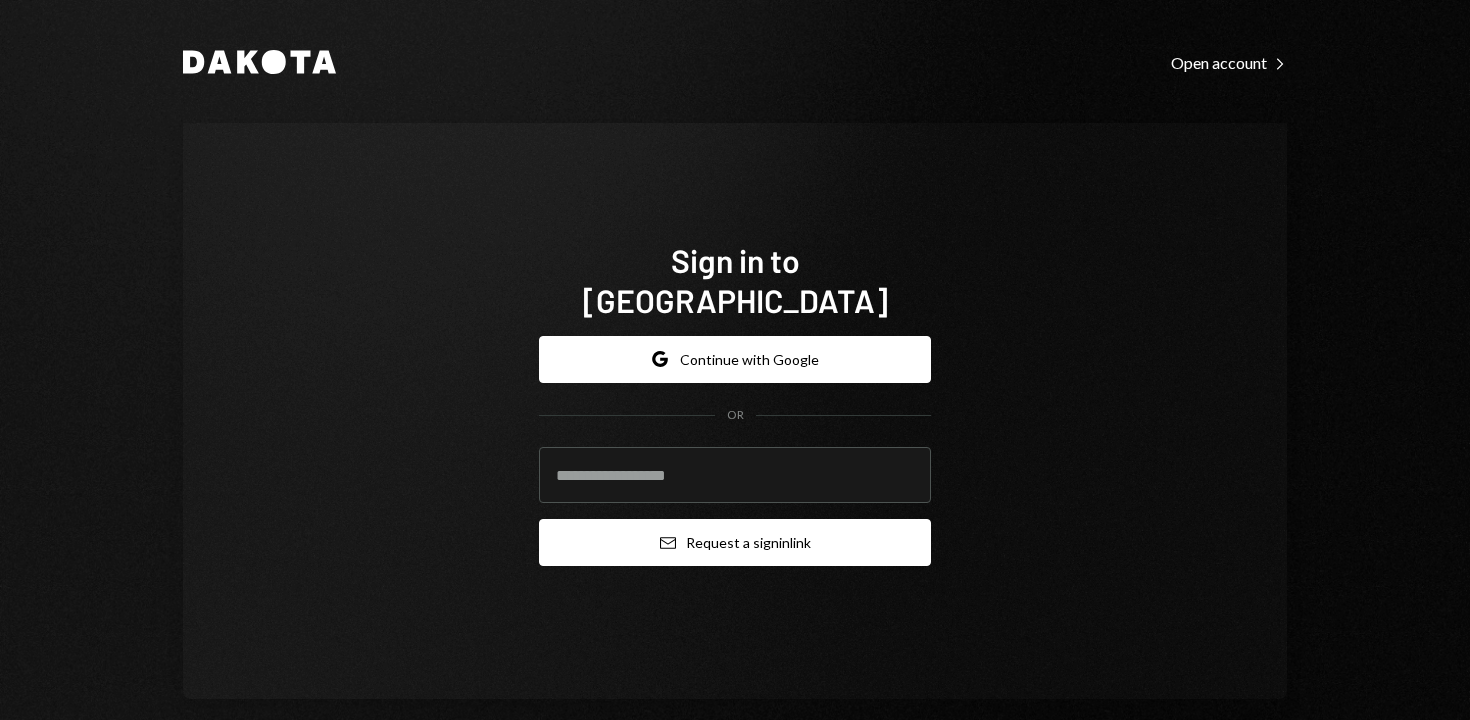 type on "**********" 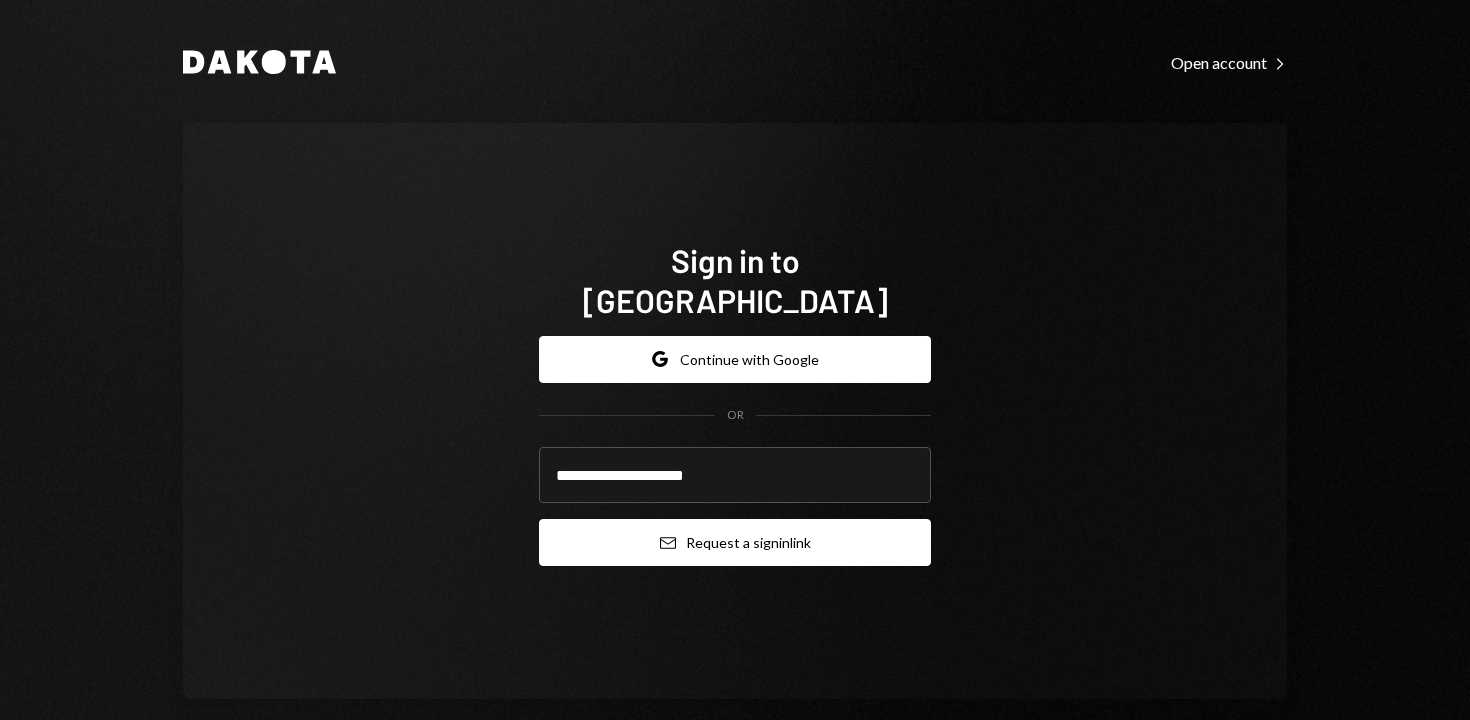 click on "Email Request a sign  in  link" at bounding box center [735, 542] 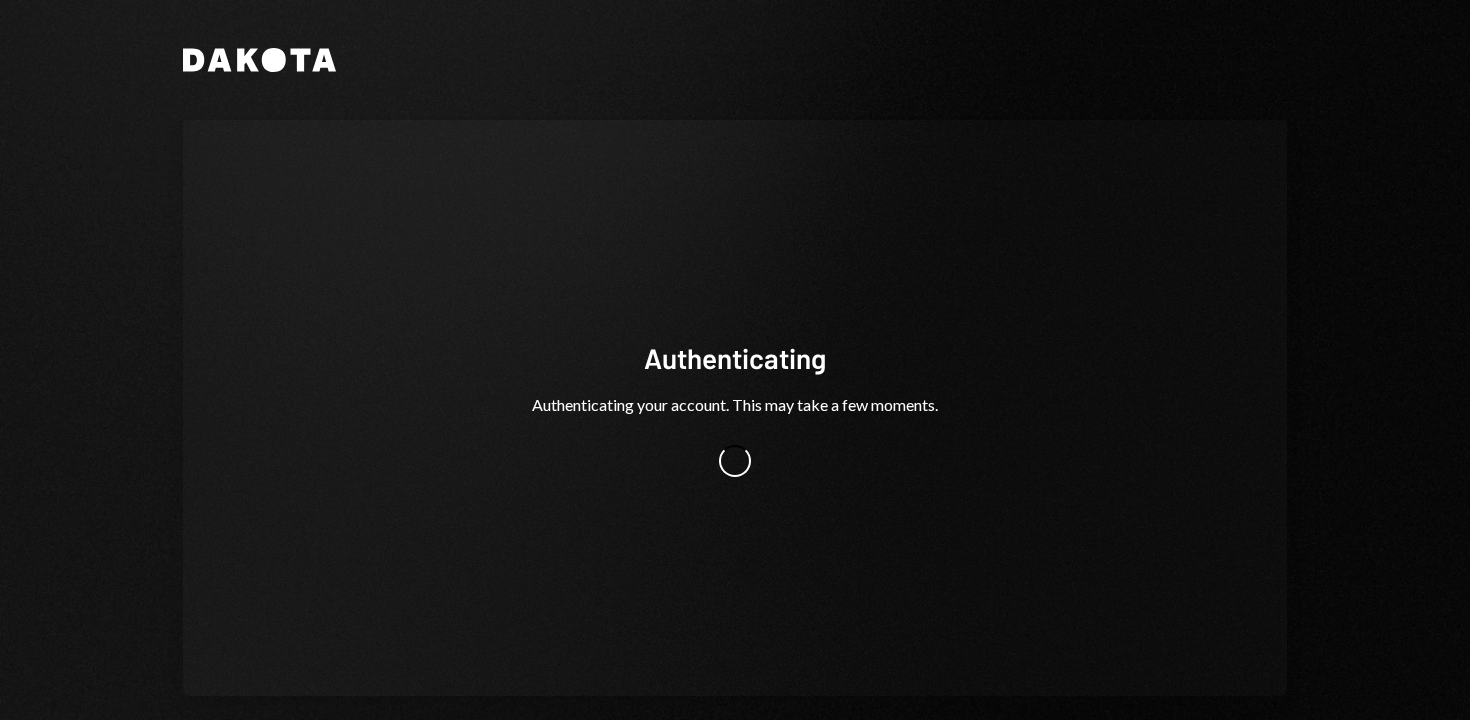 scroll, scrollTop: 0, scrollLeft: 0, axis: both 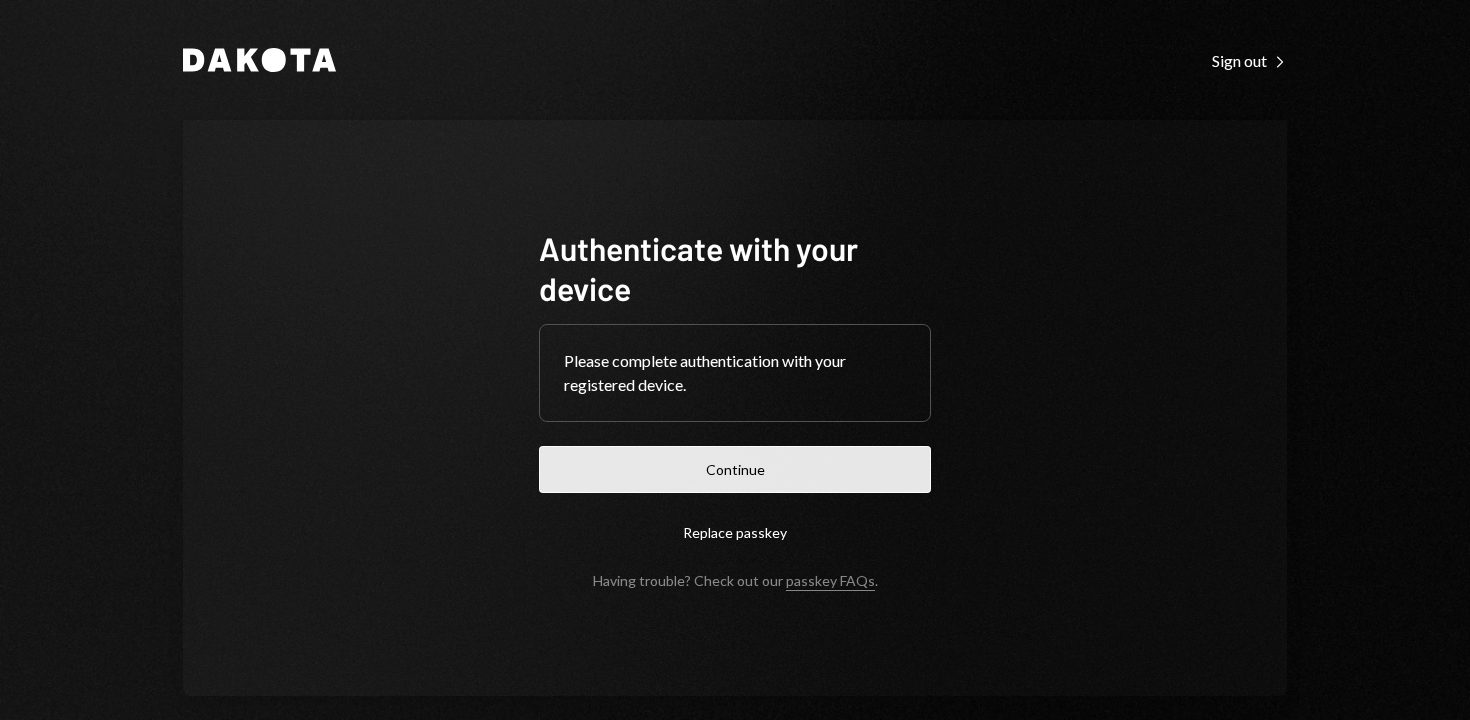 click on "Continue" at bounding box center [735, 469] 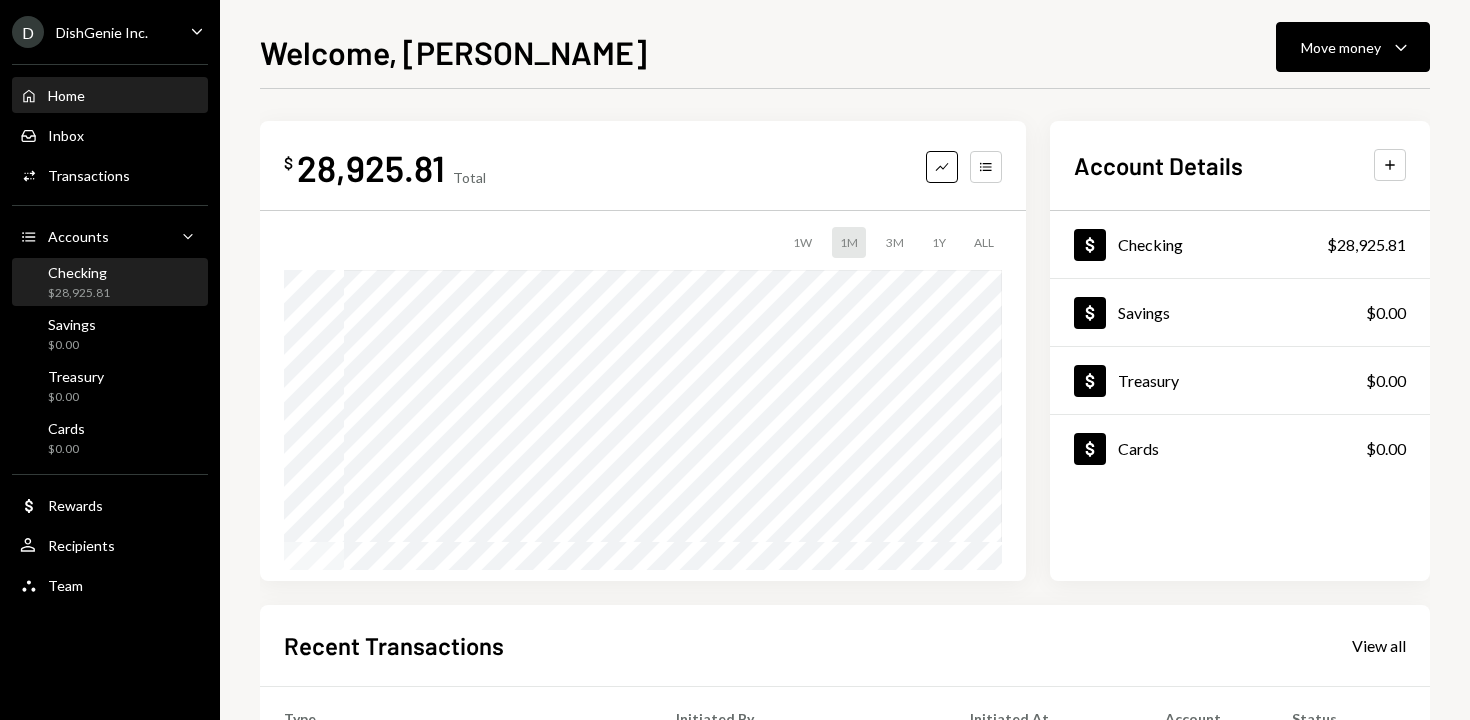 click on "Checking $28,925.81" at bounding box center [110, 283] 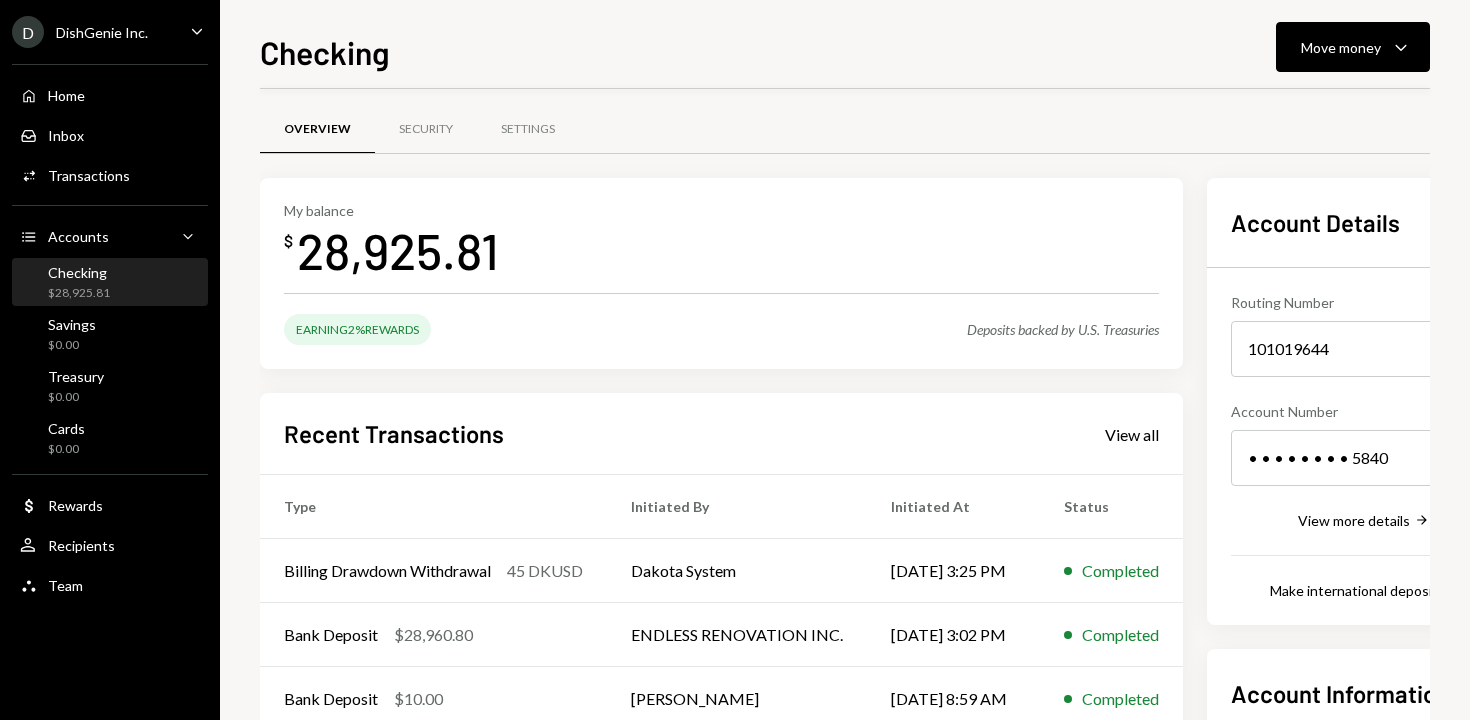 scroll, scrollTop: 0, scrollLeft: 0, axis: both 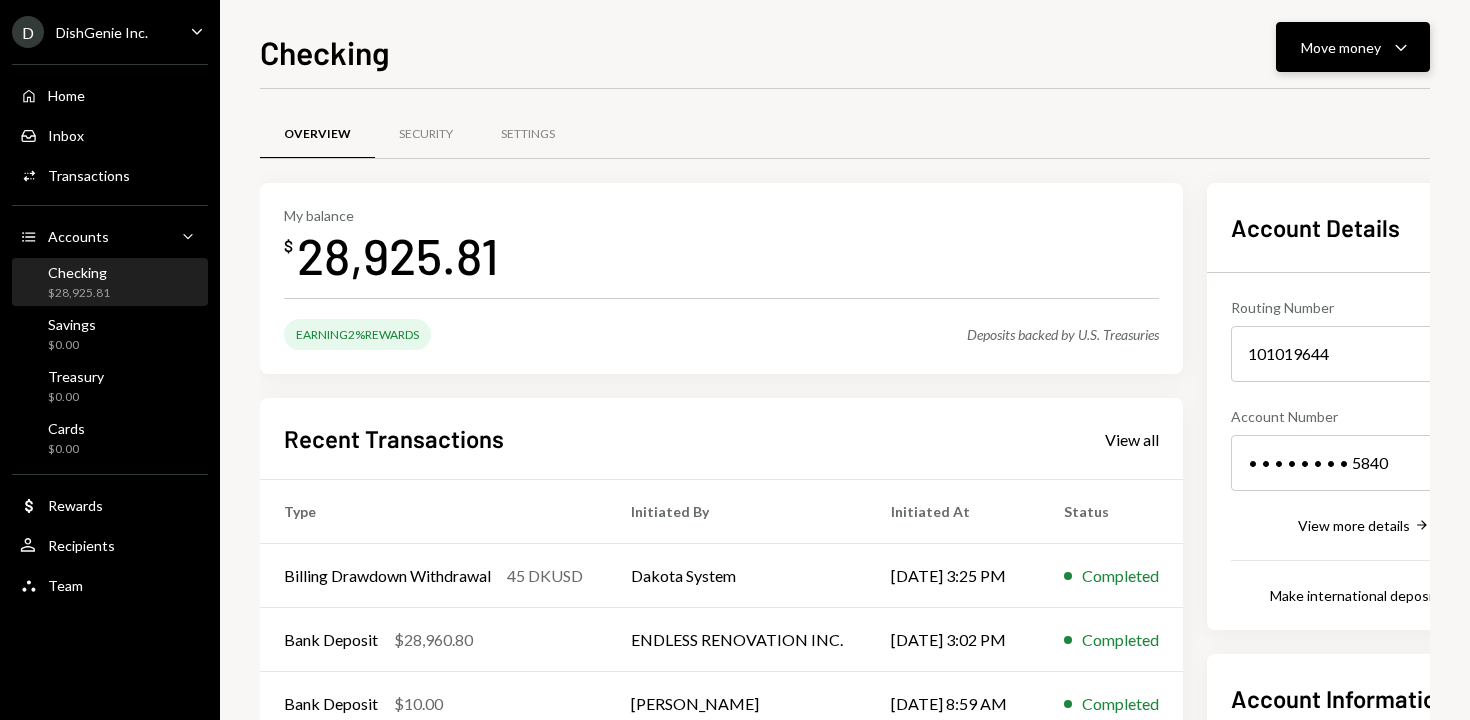click on "Move money Caret Down" at bounding box center [1353, 47] 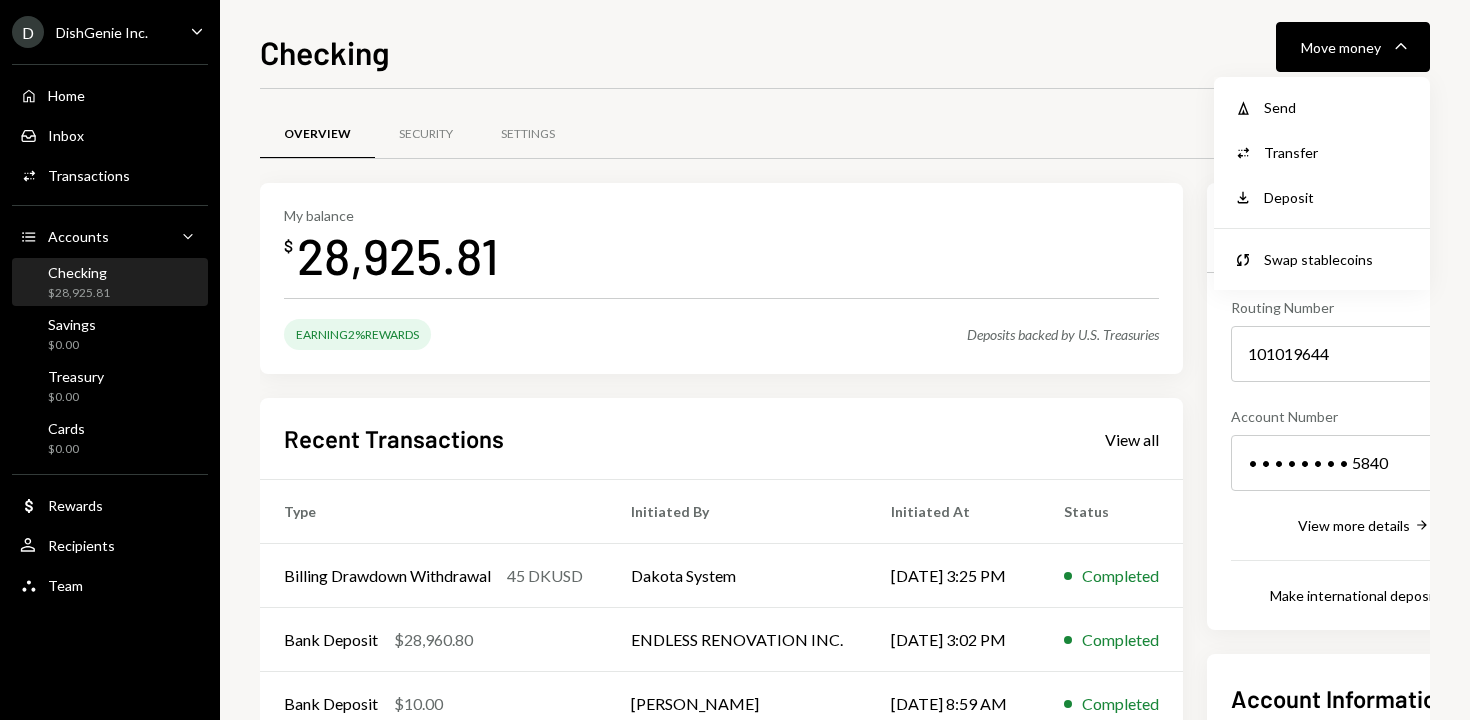 click on "Send" at bounding box center (1337, 107) 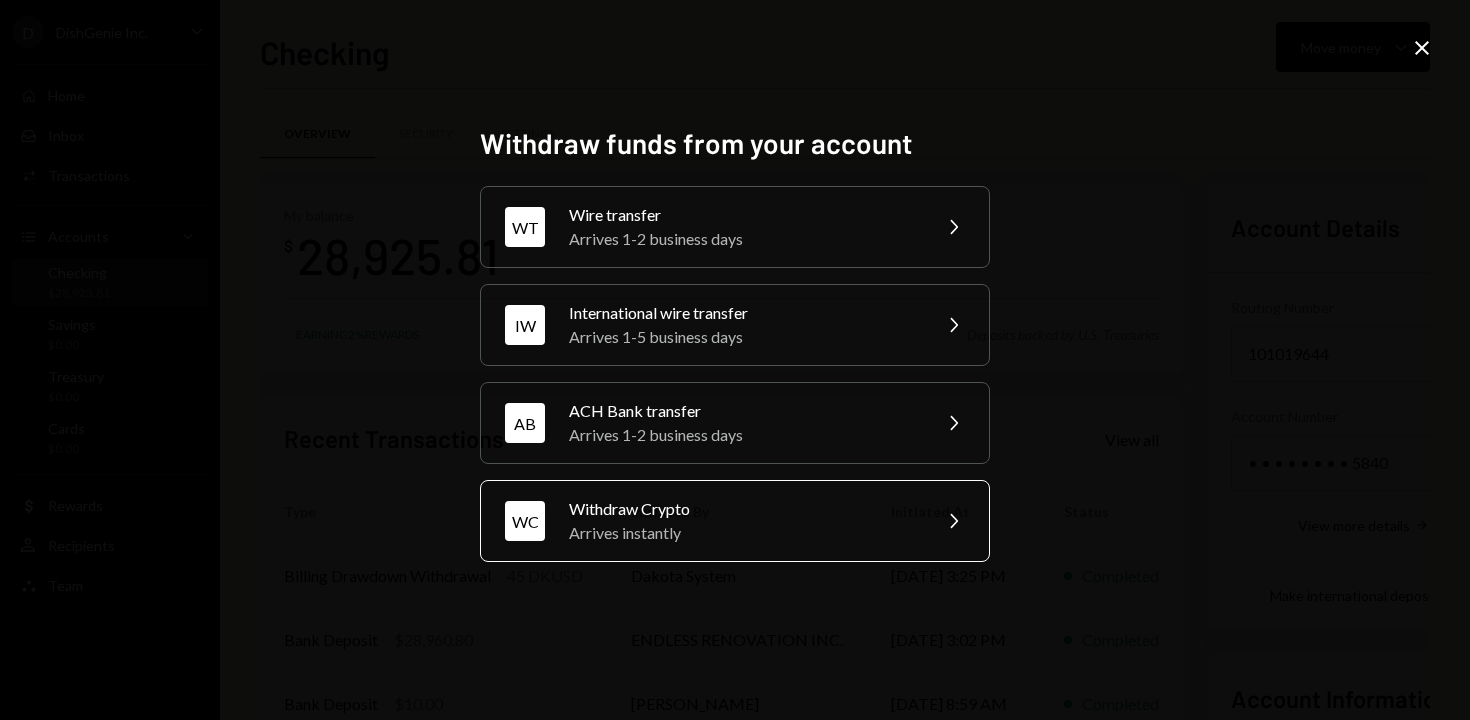 click on "Withdraw Crypto" at bounding box center (743, 509) 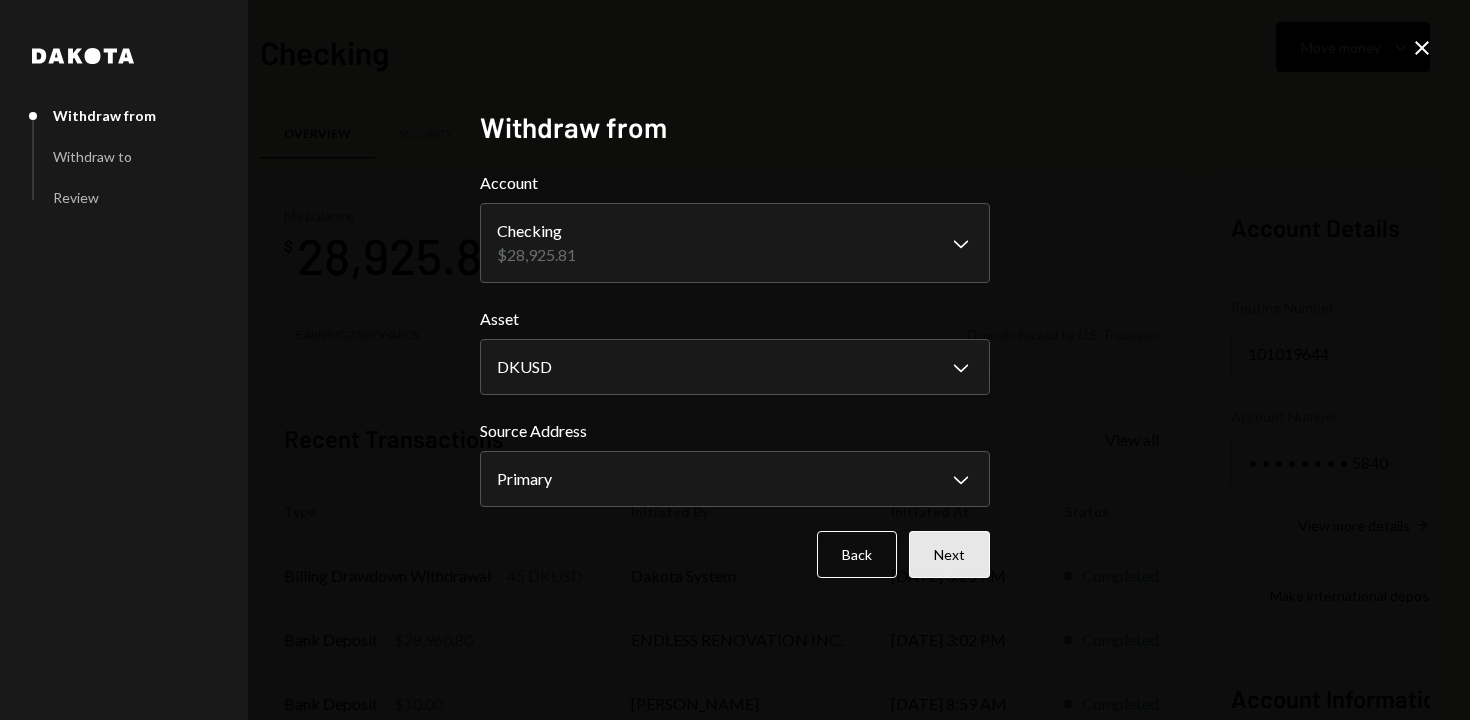 click on "Next" at bounding box center (949, 554) 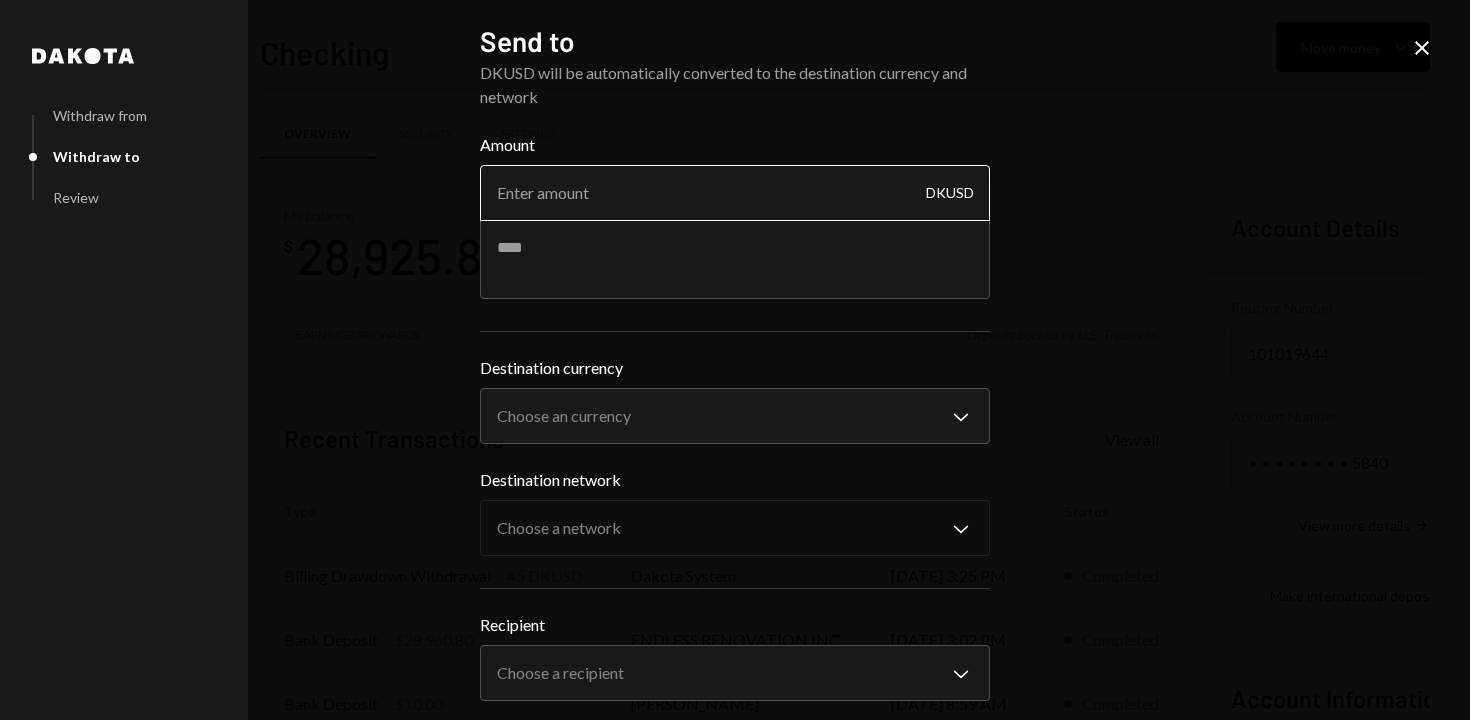 click on "Amount" at bounding box center [735, 193] 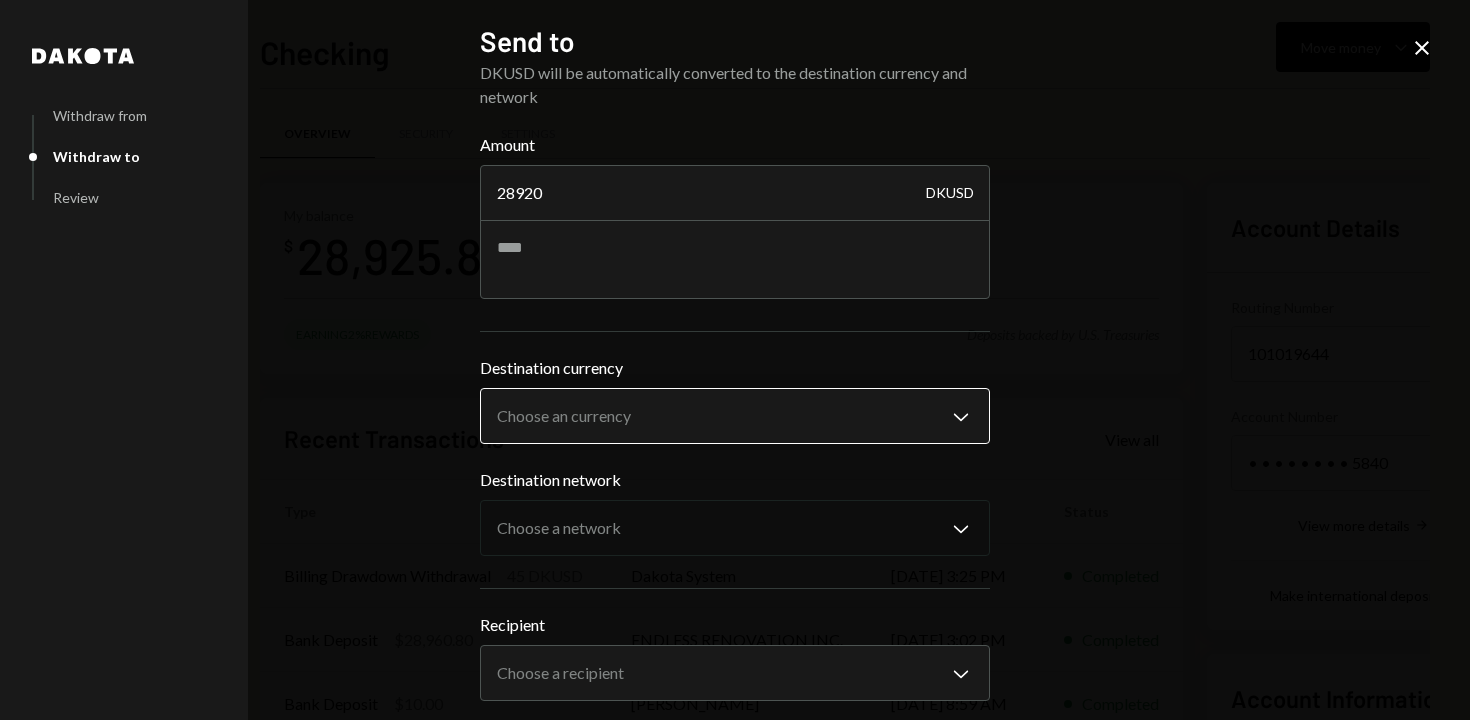 type on "28920" 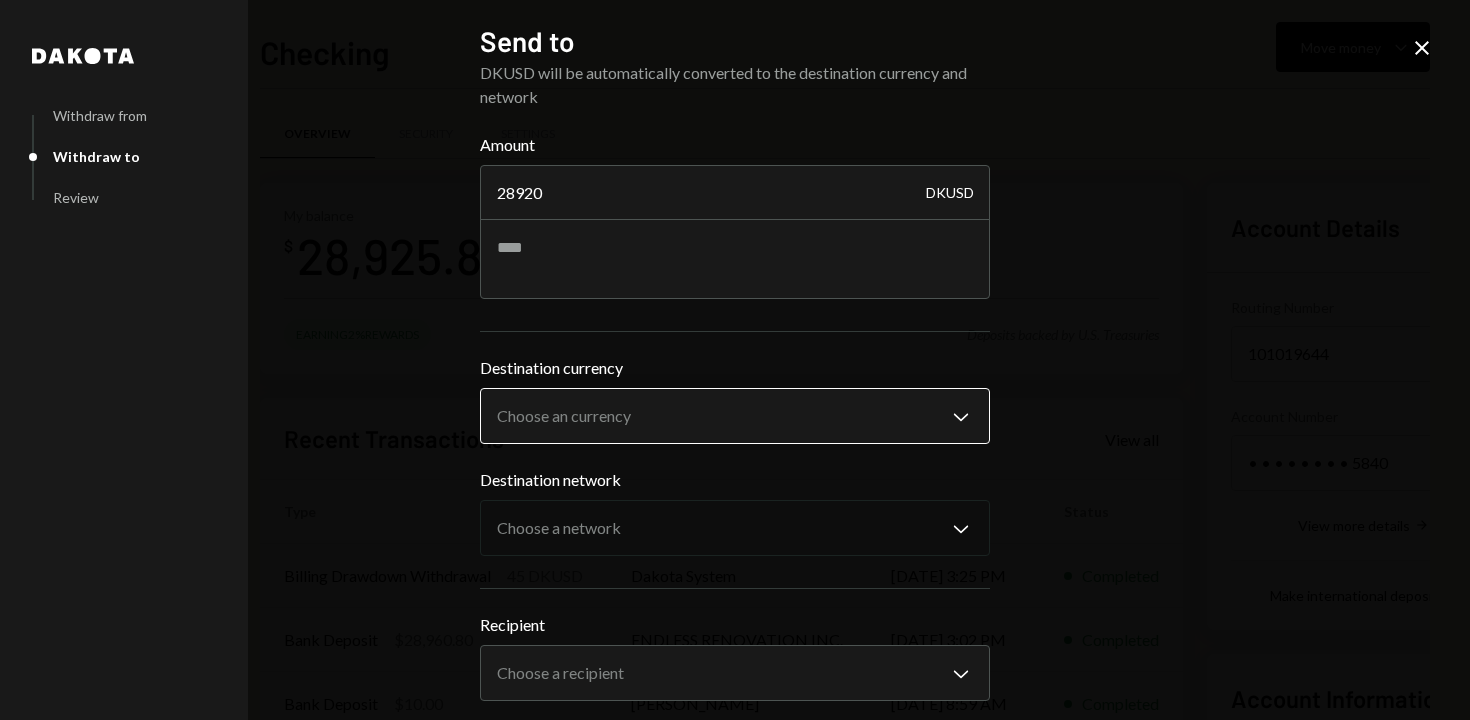 click on "D DishGenie Inc. Caret Down Home Home Inbox Inbox Activities Transactions Accounts Accounts Caret Down Checking $28,925.81 Savings $0.00 Treasury $0.00 Cards $0.00 Dollar Rewards User Recipients Team Team Checking Move money Caret Down Overview Security Settings My balance $ 28,925.81 Earning  2%  Rewards Deposits backed by U.S. Treasuries Recent Transactions View all Type Initiated By Initiated At Status Billing Drawdown Withdrawal 45  DKUSD Dakota System [DATE] 3:25 PM Completed Bank Deposit $28,960.80 ENDLESS RENOVATION INC. [DATE] 3:02 PM Completed Bank Deposit $10.00 [PERSON_NAME] [DATE] 8:59 AM Completed Billing Drawdown Withdrawal 45  USDC Dakota System [DATE] 11:39 AM Completed Withdrawal 26,941.5  USDC [PERSON_NAME] [DATE] 1:02 PM Completed Account Details Routing Number [FINANCIAL_ID] Copy Account Number • • • • • • • •  5840 Show Copy View more details Right Arrow Make international deposit Right Arrow Account Information Money in (last 30 days) Up Right Arrow $28,960.80 Back" at bounding box center (735, 360) 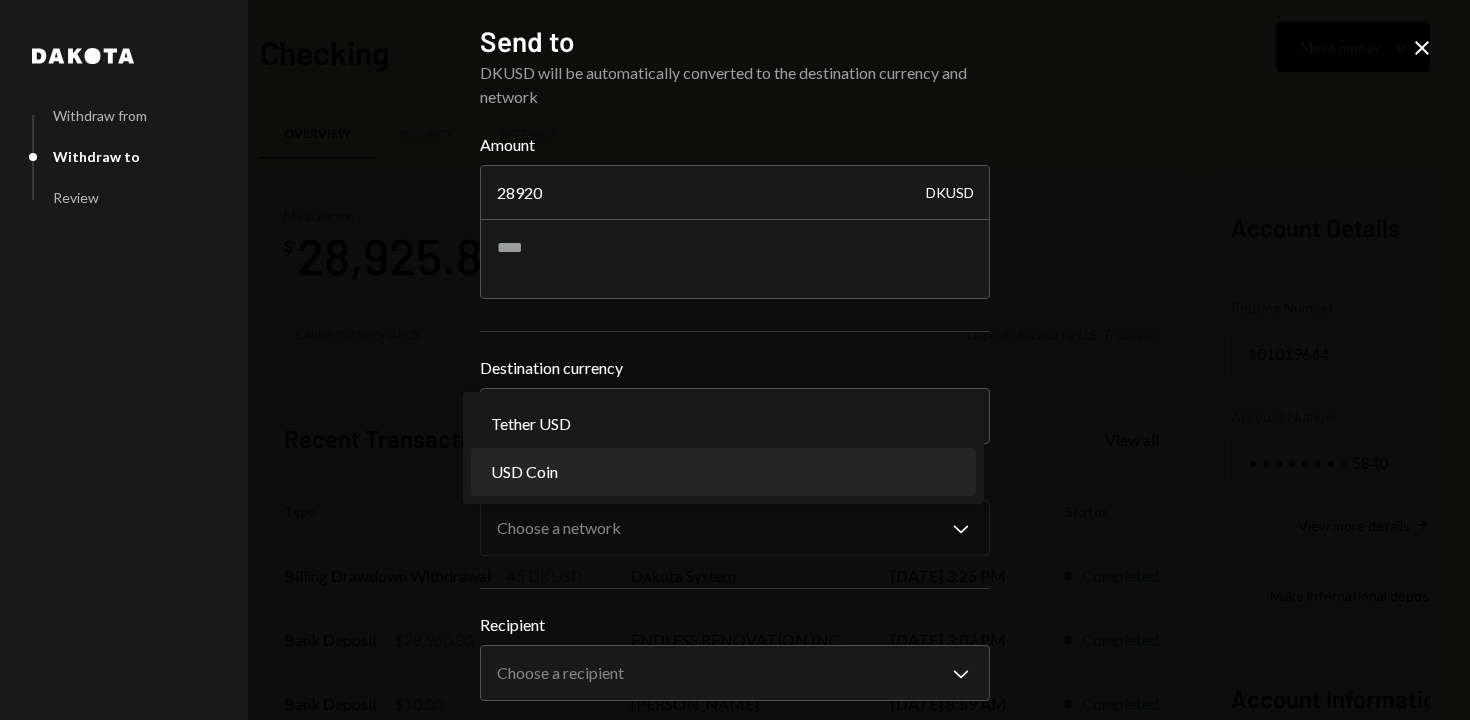 select on "****" 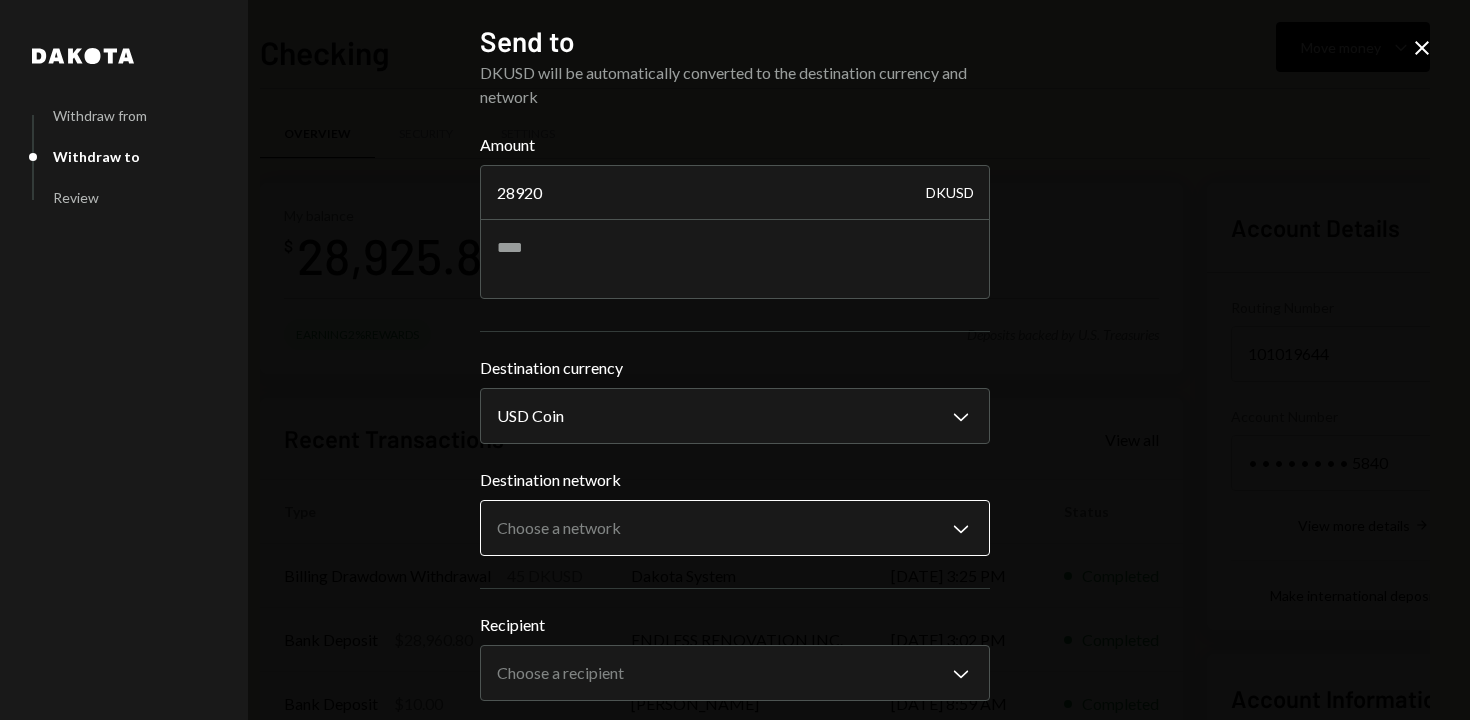 click on "D DishGenie Inc. Caret Down Home Home Inbox Inbox Activities Transactions Accounts Accounts Caret Down Checking $28,925.81 Savings $0.00 Treasury $0.00 Cards $0.00 Dollar Rewards User Recipients Team Team Checking Move money Caret Down Overview Security Settings My balance $ 28,925.81 Earning  2%  Rewards Deposits backed by U.S. Treasuries Recent Transactions View all Type Initiated By Initiated At Status Billing Drawdown Withdrawal 45  DKUSD Dakota System [DATE] 3:25 PM Completed Bank Deposit $28,960.80 ENDLESS RENOVATION INC. [DATE] 3:02 PM Completed Bank Deposit $10.00 [PERSON_NAME] [DATE] 8:59 AM Completed Billing Drawdown Withdrawal 45  USDC Dakota System [DATE] 11:39 AM Completed Withdrawal 26,941.5  USDC [PERSON_NAME] [DATE] 1:02 PM Completed Account Details Routing Number [FINANCIAL_ID] Copy Account Number • • • • • • • •  5840 Show Copy View more details Right Arrow Make international deposit Right Arrow Account Information Money in (last 30 days) Up Right Arrow $28,960.80 ****" at bounding box center (735, 360) 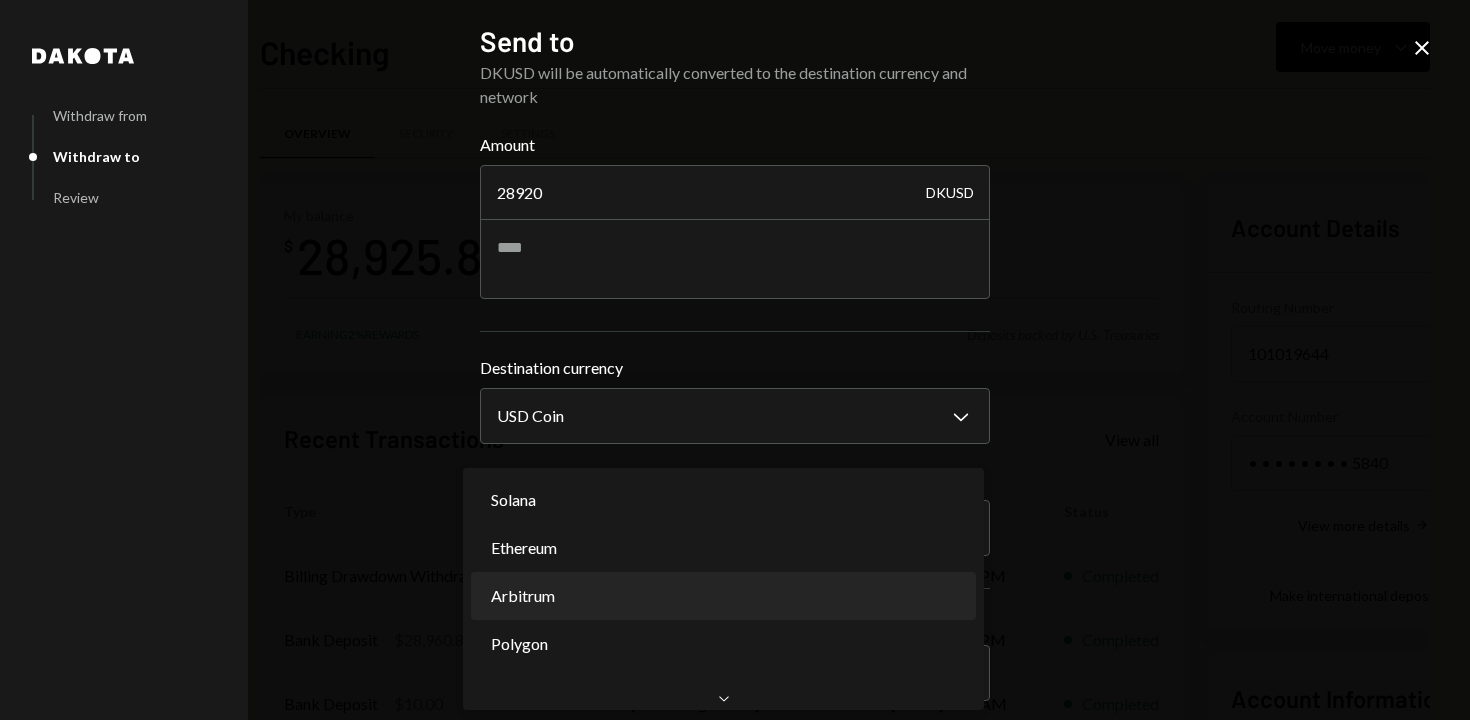 scroll, scrollTop: 0, scrollLeft: 0, axis: both 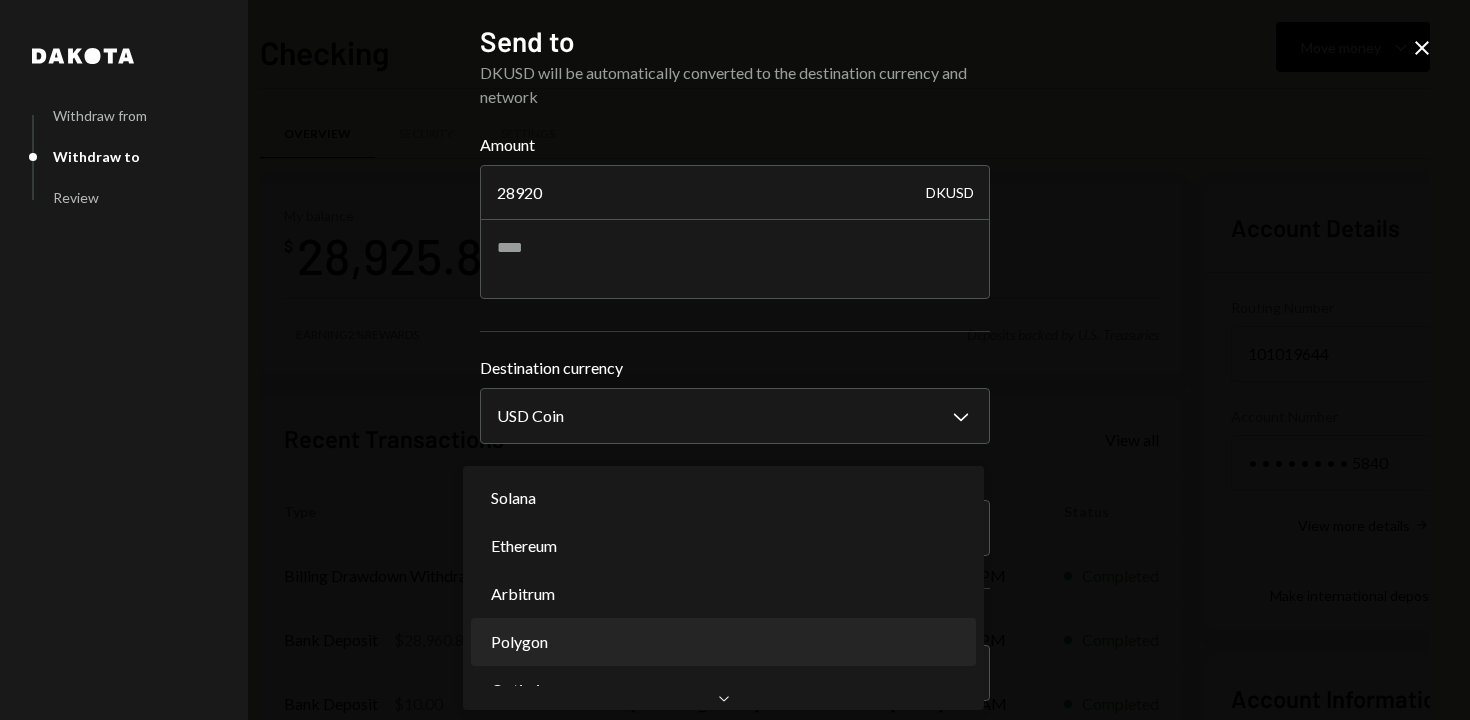 select on "**********" 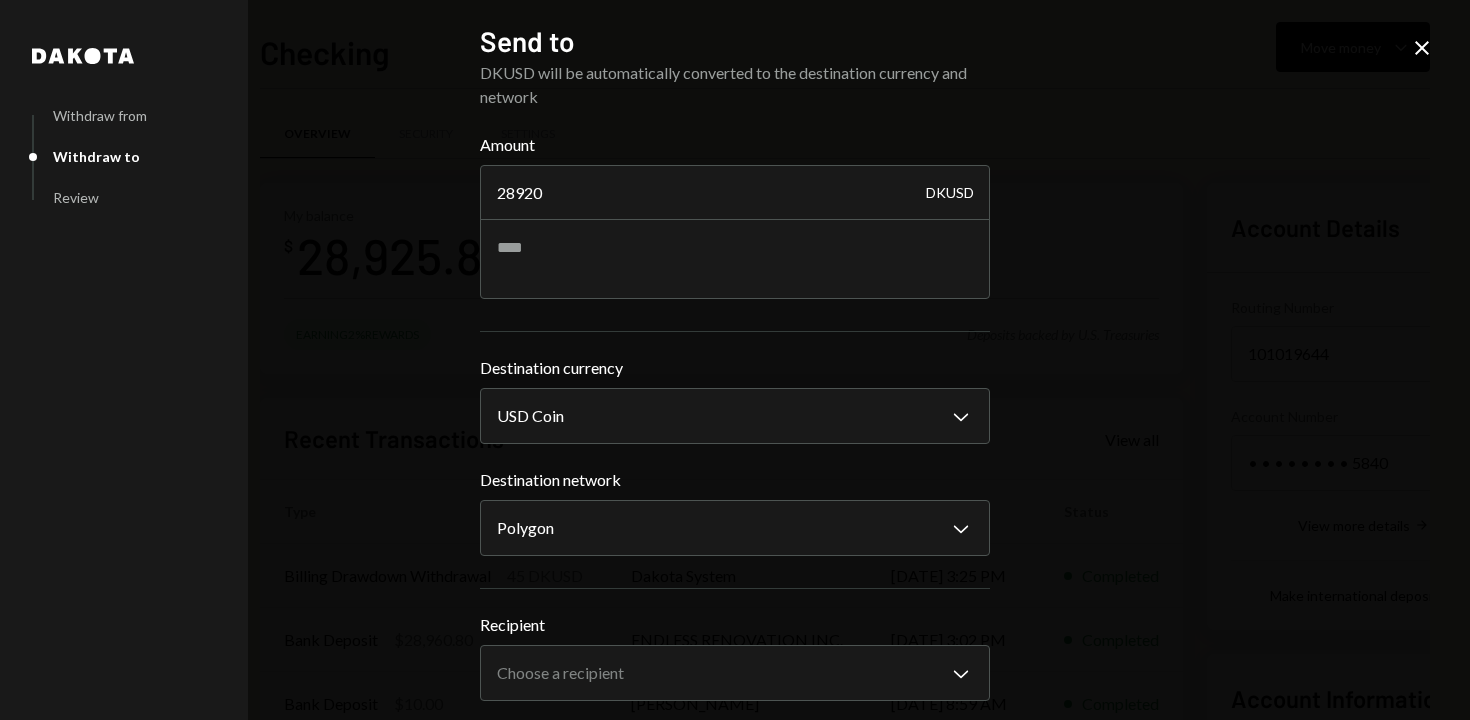 click on "Recipient" at bounding box center (735, 625) 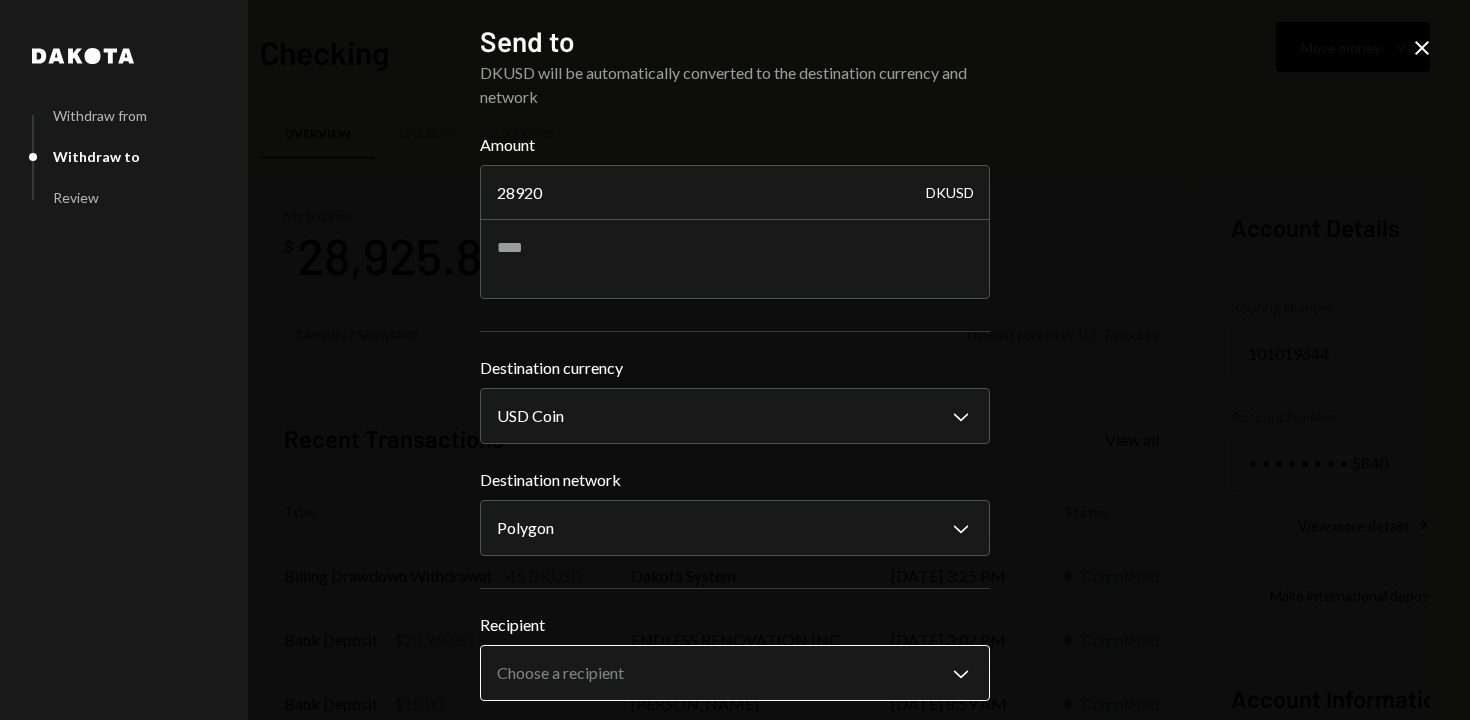 click on "D DishGenie Inc. Caret Down Home Home Inbox Inbox Activities Transactions Accounts Accounts Caret Down Checking $28,925.81 Savings $0.00 Treasury $0.00 Cards $0.00 Dollar Rewards User Recipients Team Team Checking Move money Caret Down Overview Security Settings My balance $ 28,925.81 Earning  2%  Rewards Deposits backed by U.S. Treasuries Recent Transactions View all Type Initiated By Initiated At Status Billing Drawdown Withdrawal 45  DKUSD Dakota System [DATE] 3:25 PM Completed Bank Deposit $28,960.80 ENDLESS RENOVATION INC. [DATE] 3:02 PM Completed Bank Deposit $10.00 [PERSON_NAME] [DATE] 8:59 AM Completed Billing Drawdown Withdrawal 45  USDC Dakota System [DATE] 11:39 AM Completed Withdrawal 26,941.5  USDC [PERSON_NAME] [DATE] 1:02 PM Completed Account Details Routing Number [FINANCIAL_ID] Copy Account Number • • • • • • • •  5840 Show Copy View more details Right Arrow Make international deposit Right Arrow Account Information Money in (last 30 days) Up Right Arrow $28,960.80 ****" at bounding box center (735, 360) 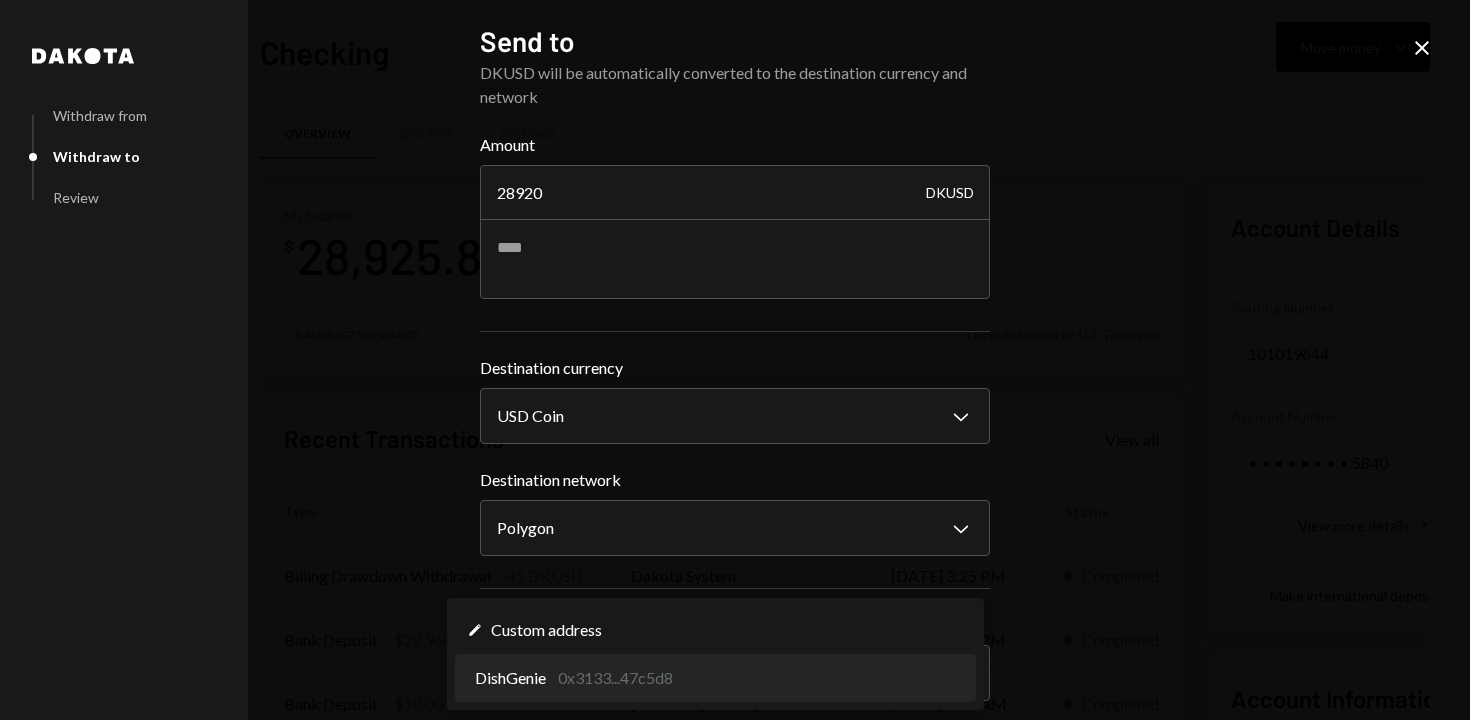 select on "**********" 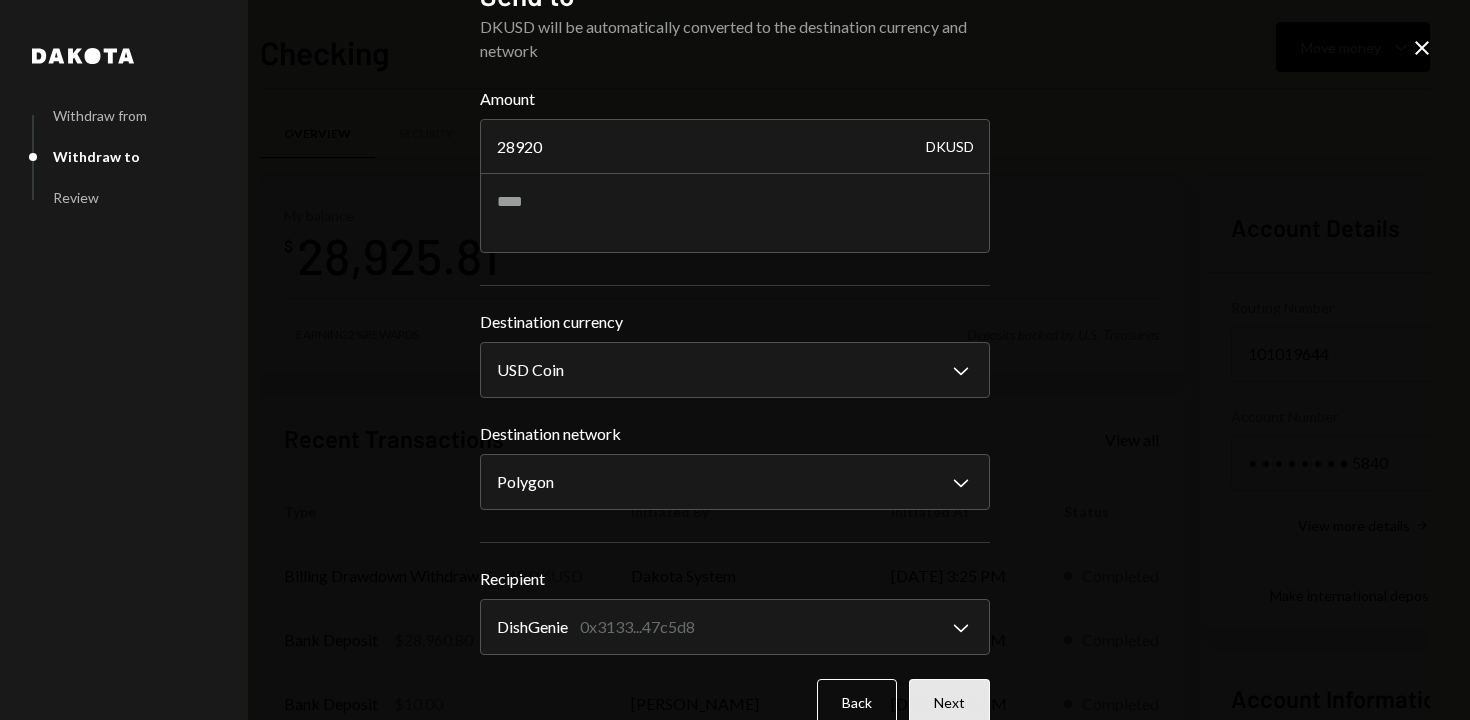 scroll, scrollTop: 48, scrollLeft: 0, axis: vertical 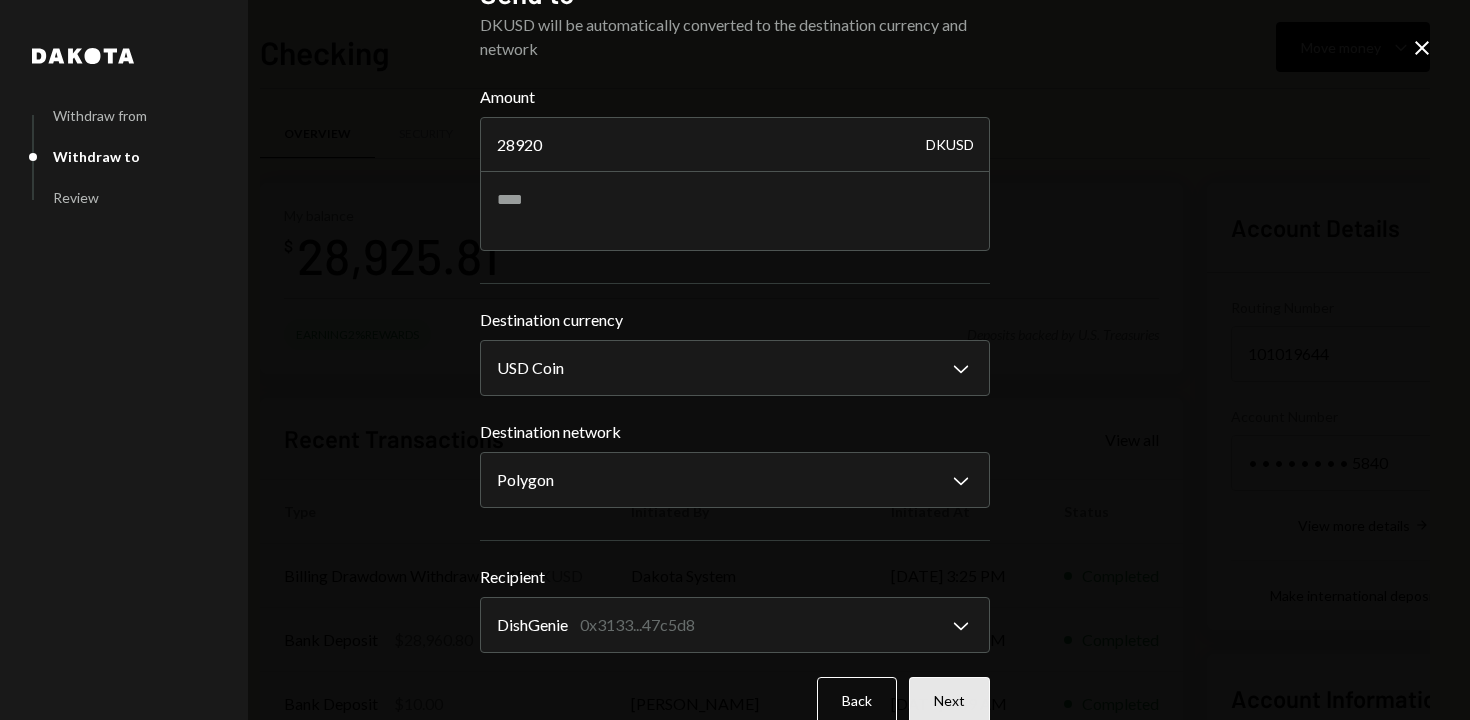 click on "Next" at bounding box center [949, 700] 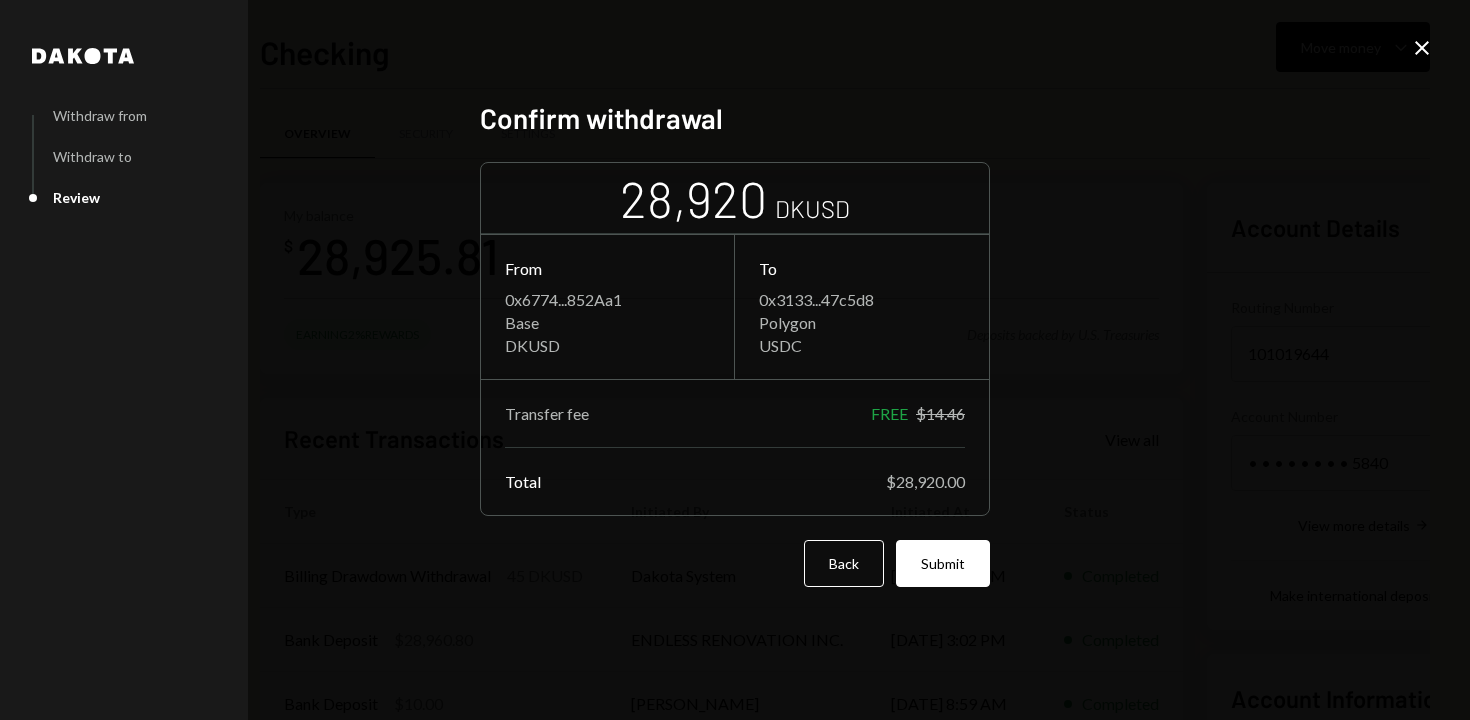 scroll, scrollTop: 0, scrollLeft: 0, axis: both 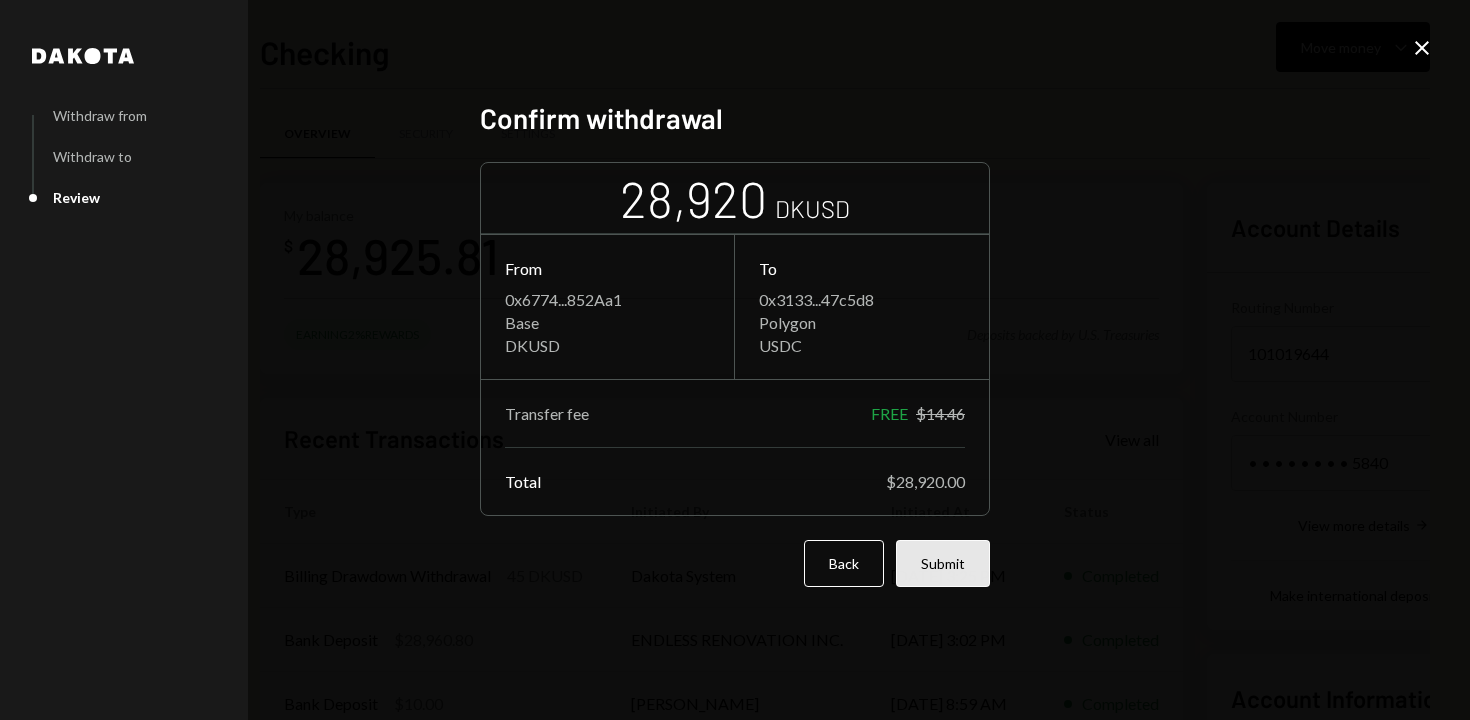 click on "Submit" at bounding box center (943, 563) 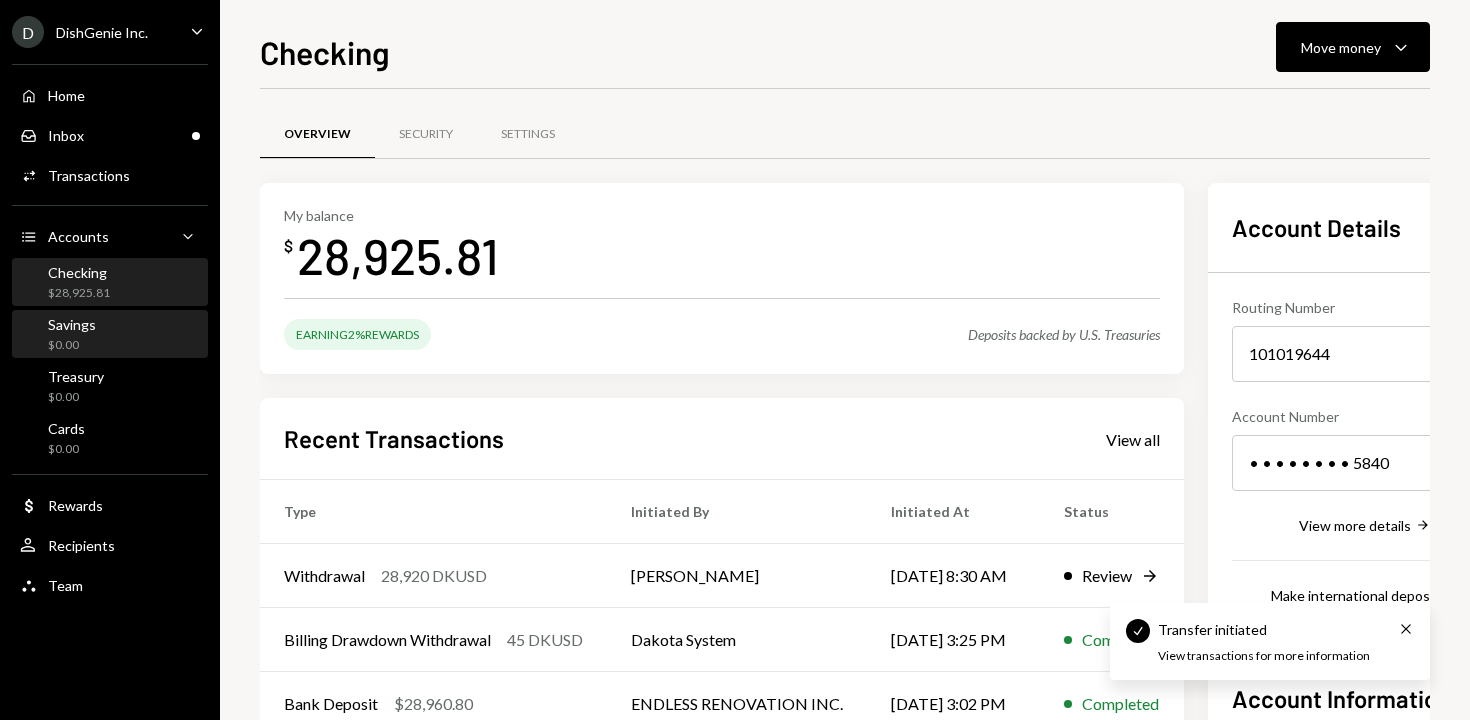 click on "Savings $0.00" at bounding box center (110, 335) 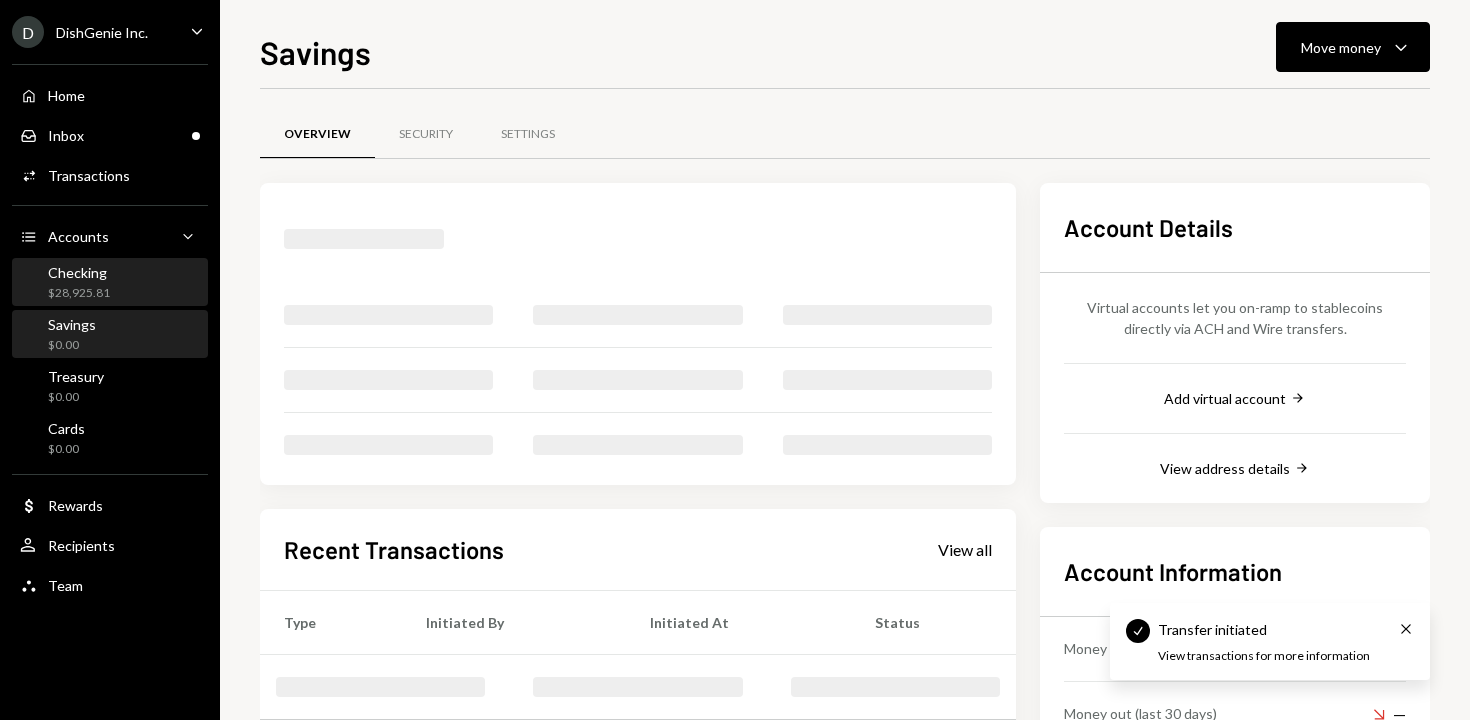 click on "Checking $28,925.81" at bounding box center (110, 283) 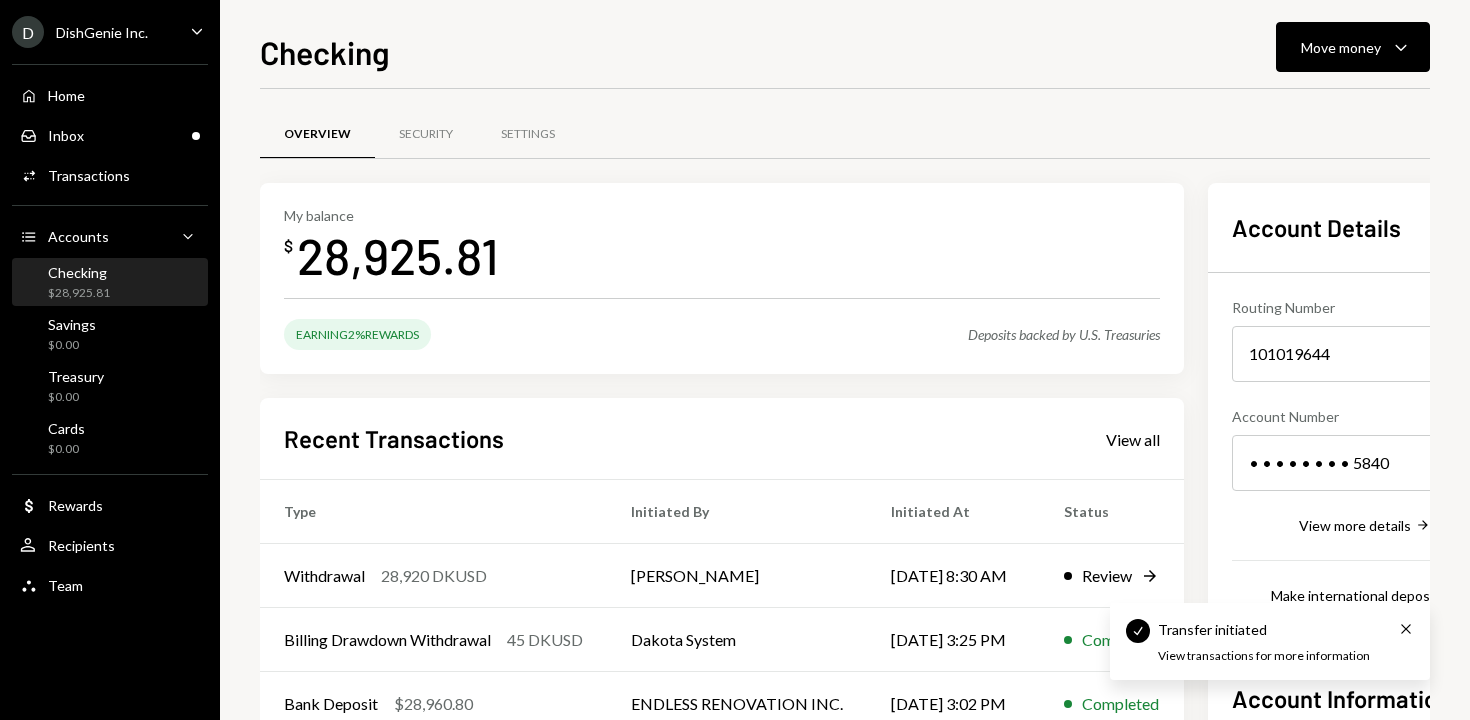 click on "DishGenie Inc." at bounding box center [102, 32] 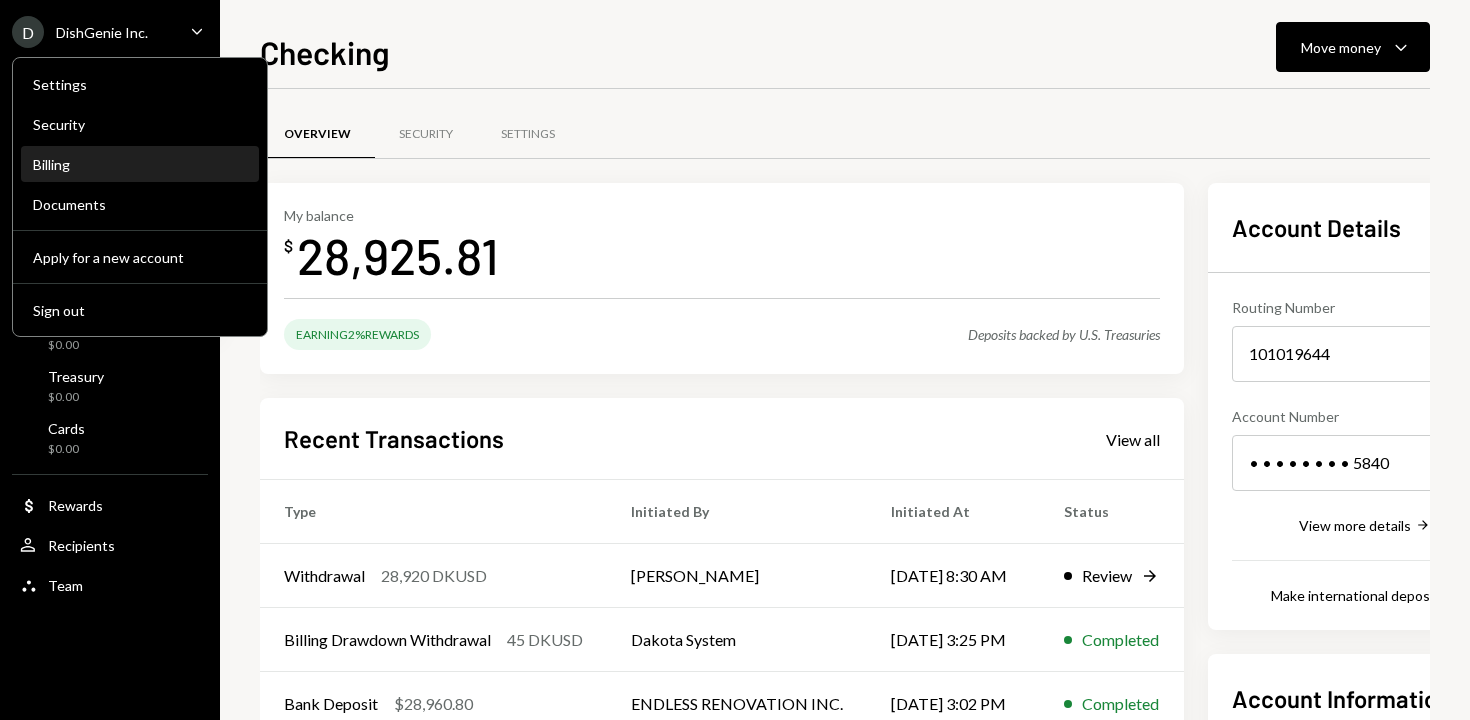 click on "Billing" at bounding box center (140, 164) 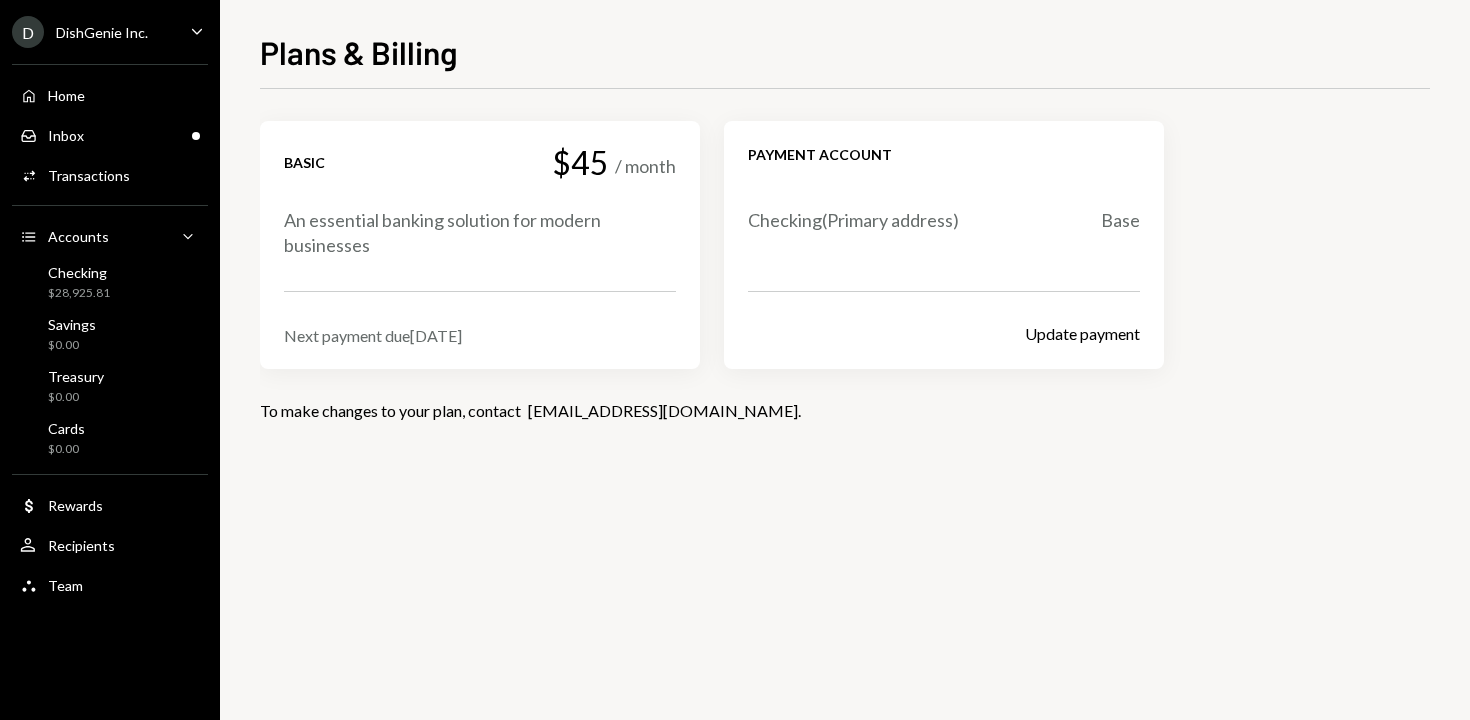 click on "Next payment due  [DATE]" at bounding box center (480, 335) 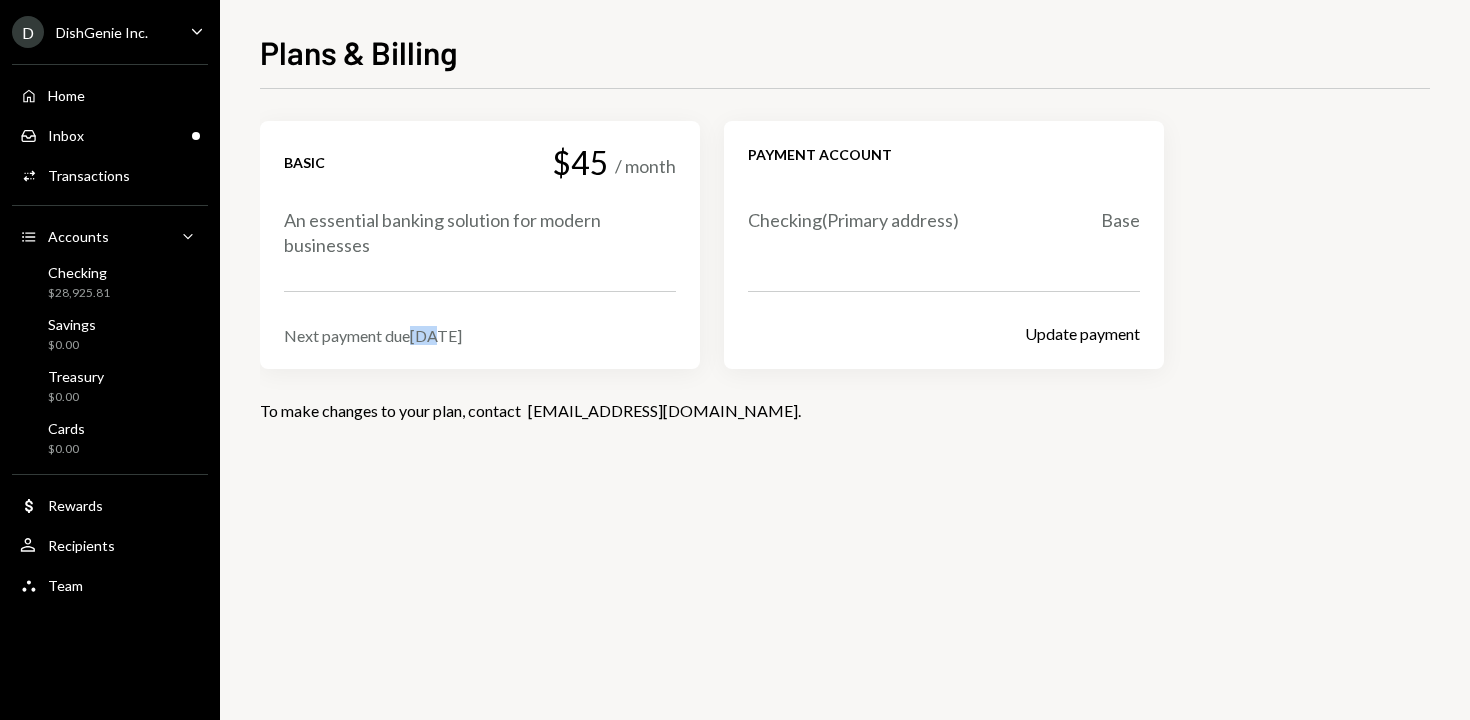 click on "Next payment due  [DATE]" at bounding box center [480, 335] 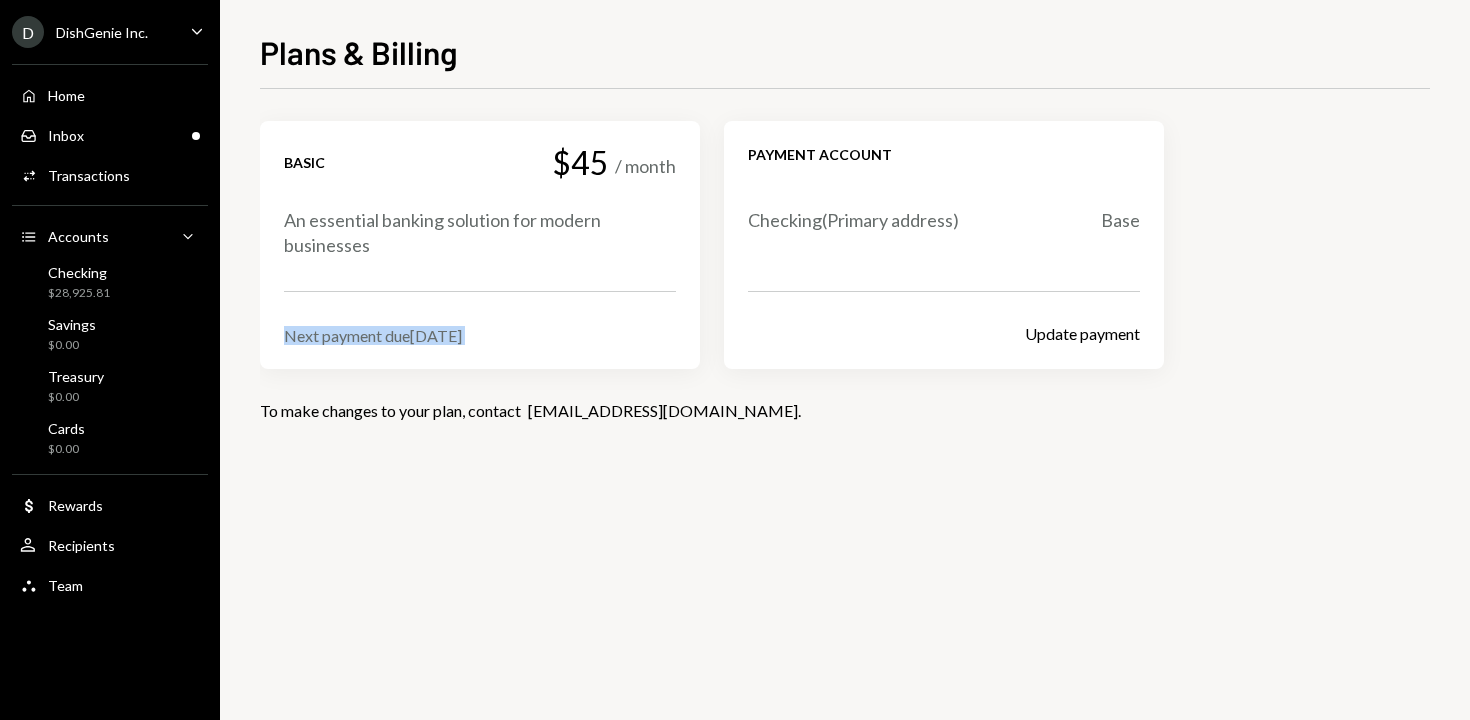 click on "Next payment due  [DATE]" at bounding box center [480, 335] 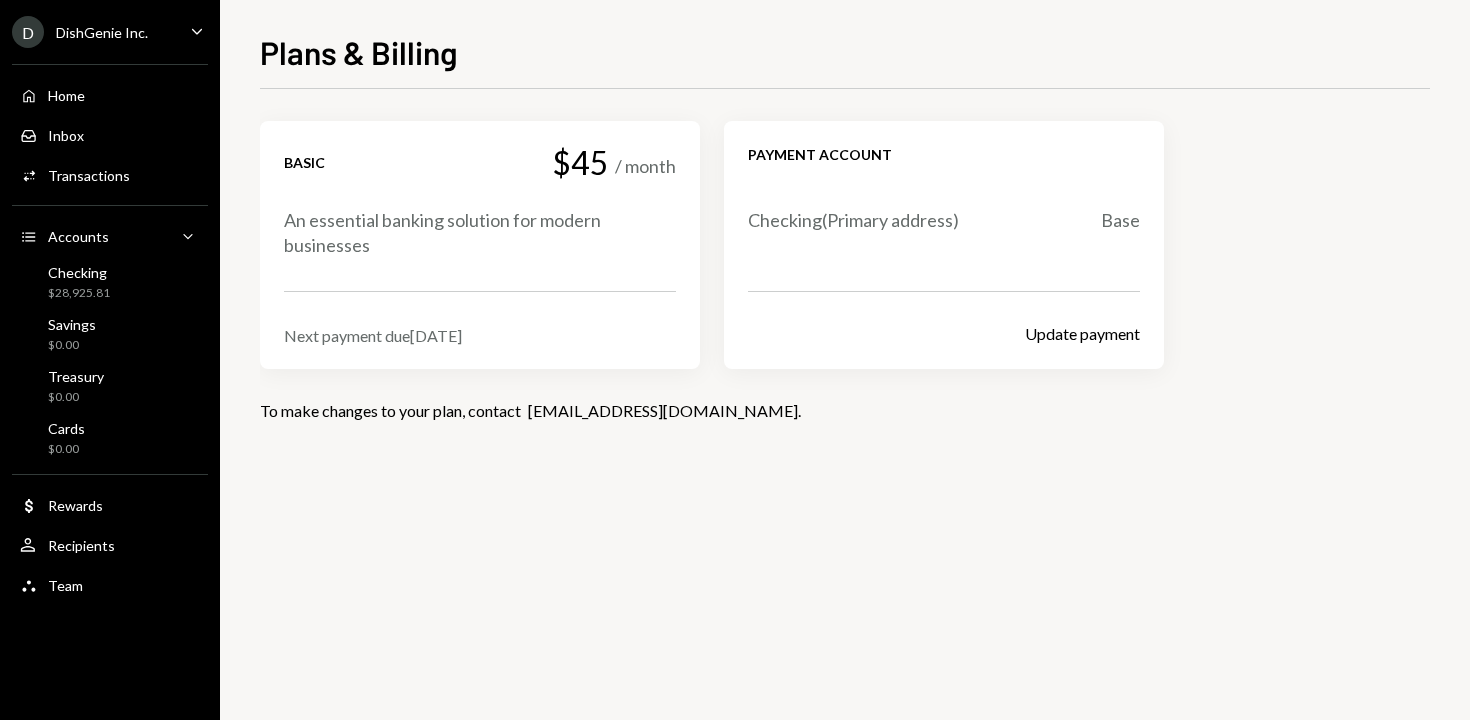 click on "Basic $45 /   month An essential banking solution for modern businesses Next payment due  [DATE]" at bounding box center (480, 245) 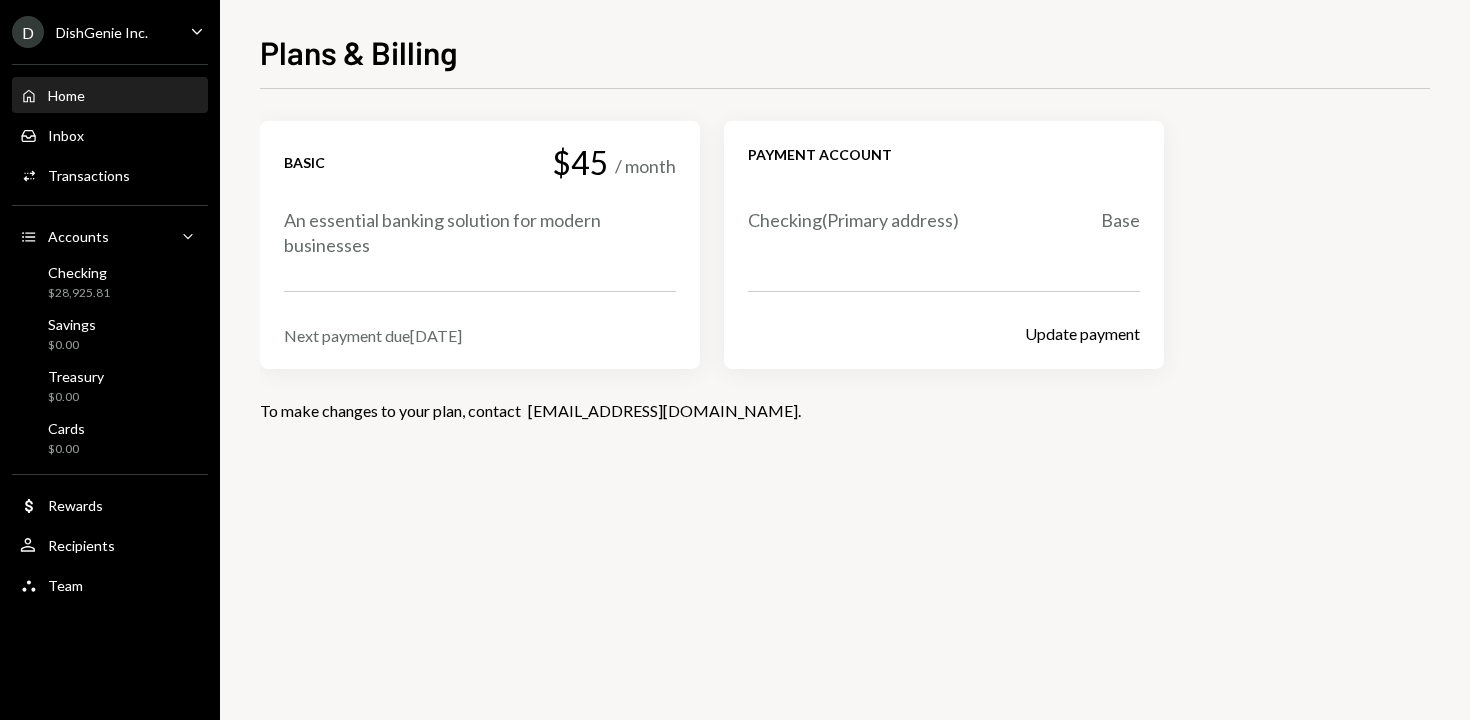 click on "Home" at bounding box center [66, 95] 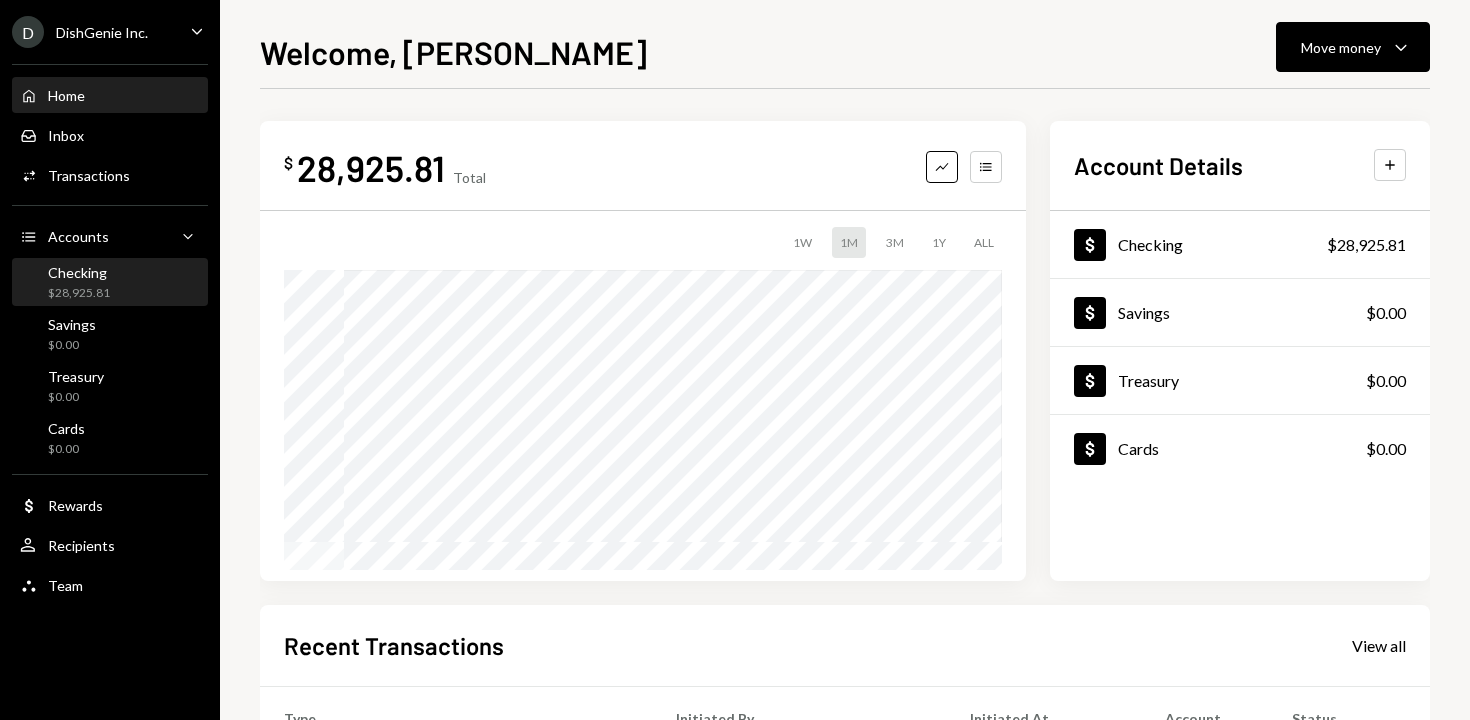 click on "Checking $28,925.81" at bounding box center [110, 283] 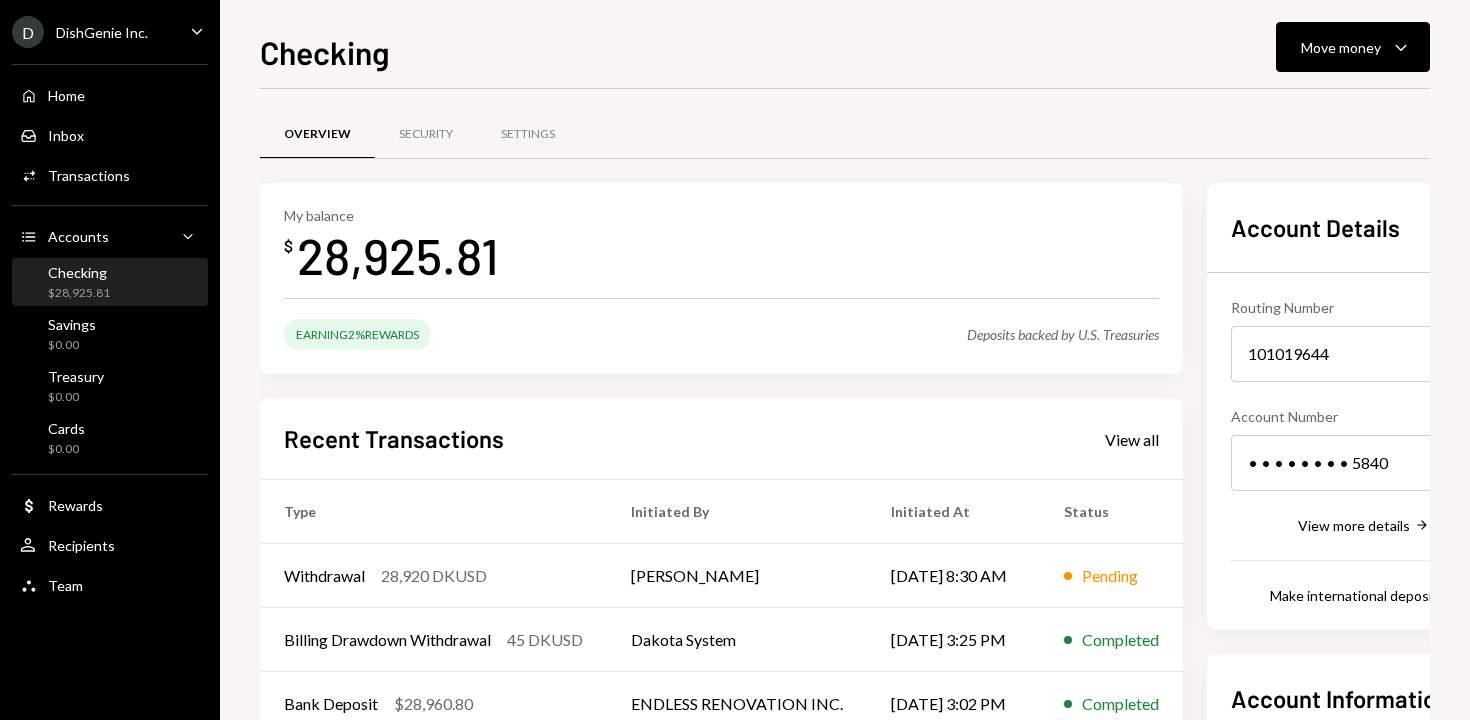 scroll, scrollTop: 0, scrollLeft: 0, axis: both 